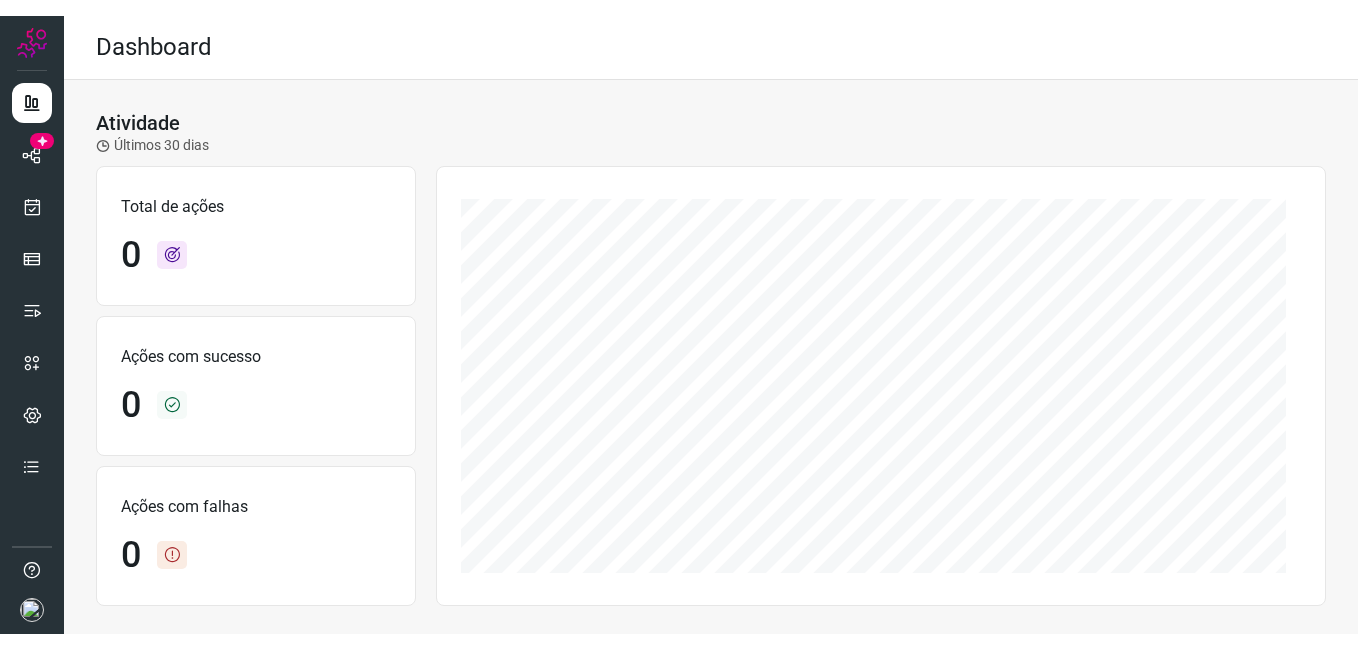 scroll, scrollTop: 0, scrollLeft: 0, axis: both 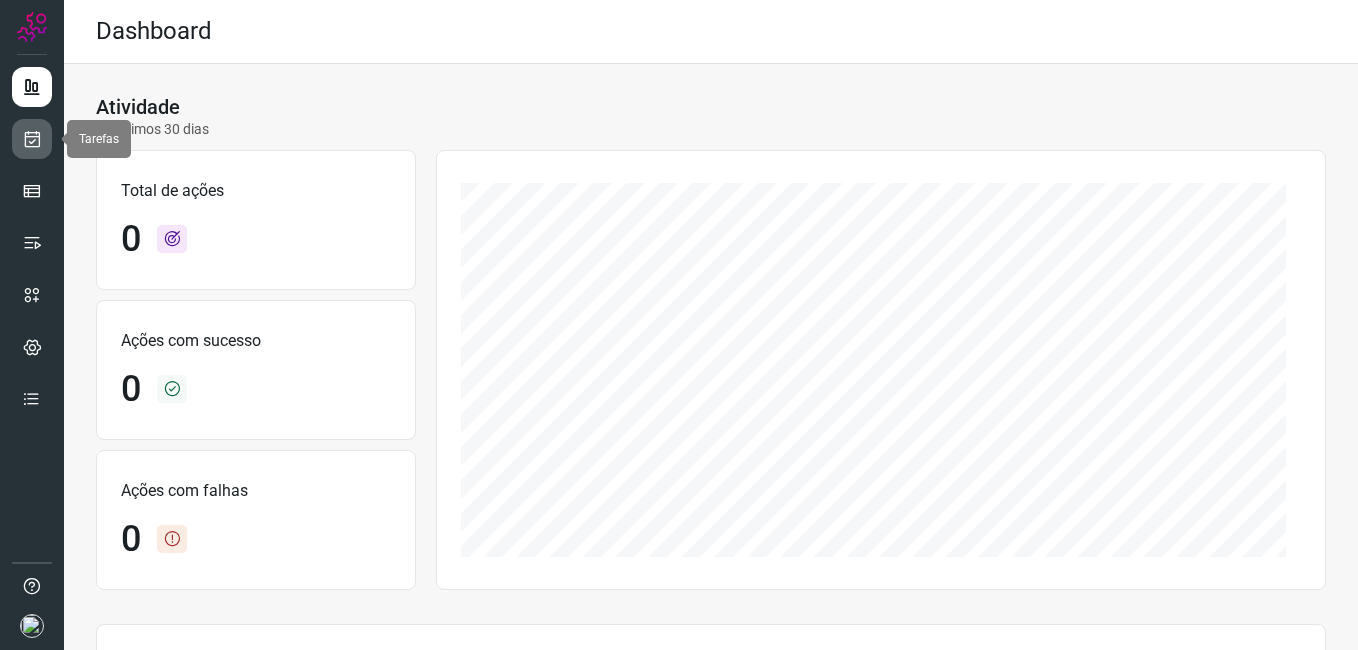 drag, startPoint x: 31, startPoint y: 131, endPoint x: 41, endPoint y: 138, distance: 12.206555 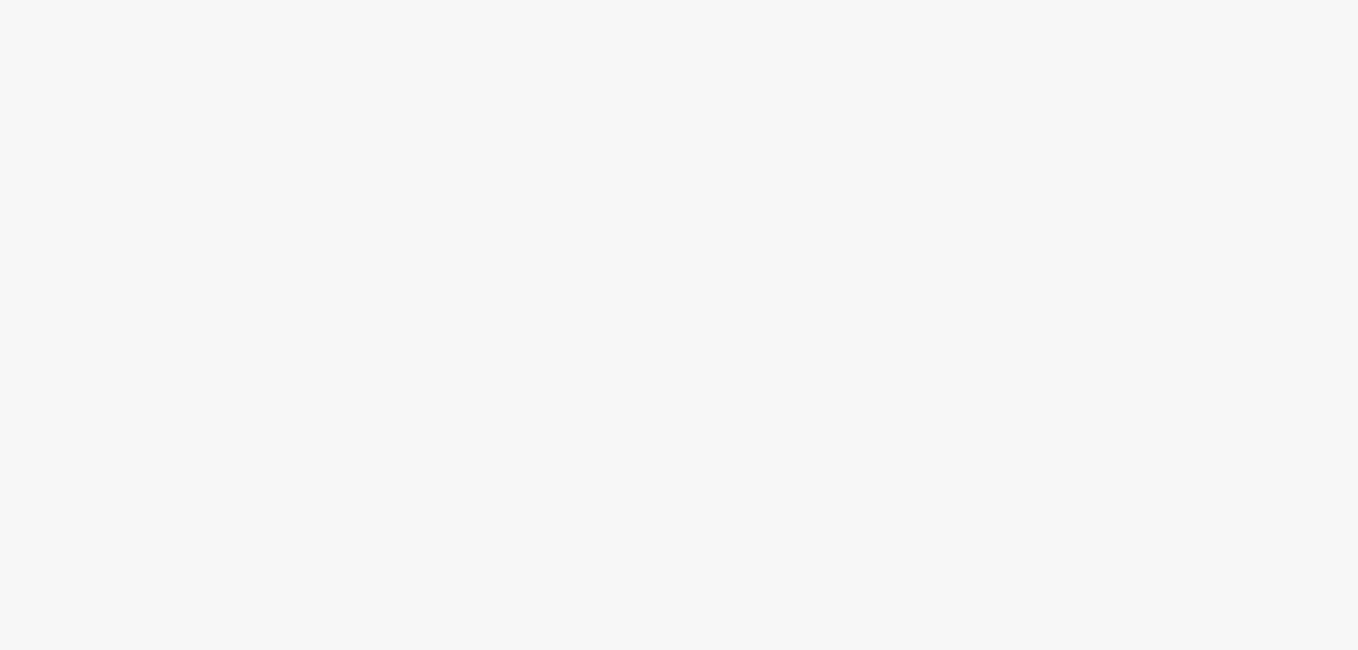 scroll, scrollTop: 0, scrollLeft: 0, axis: both 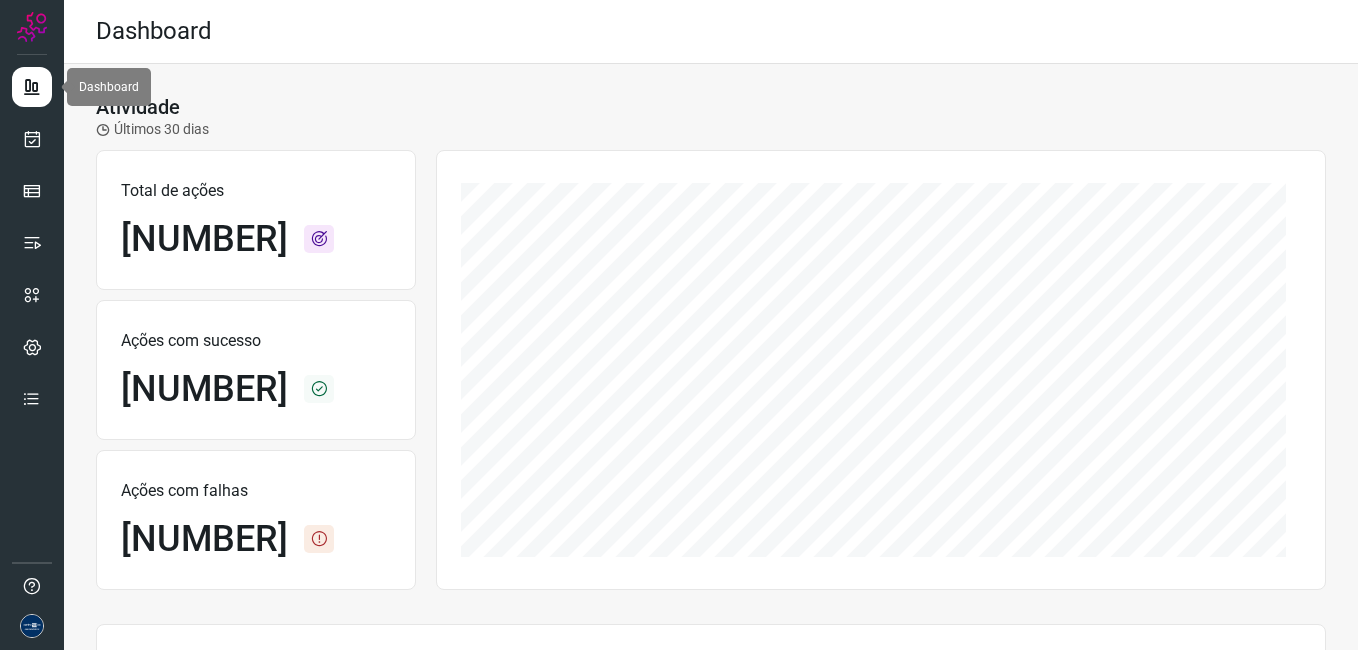 click at bounding box center (32, 87) 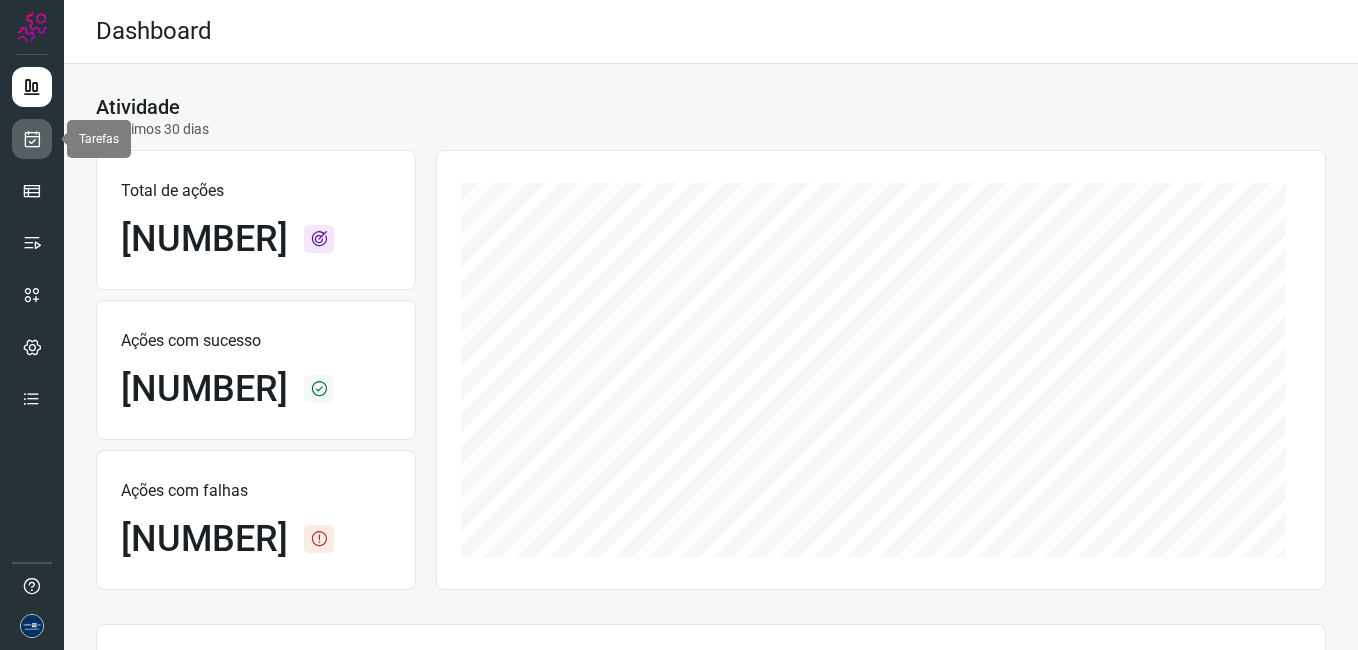 click at bounding box center (32, 139) 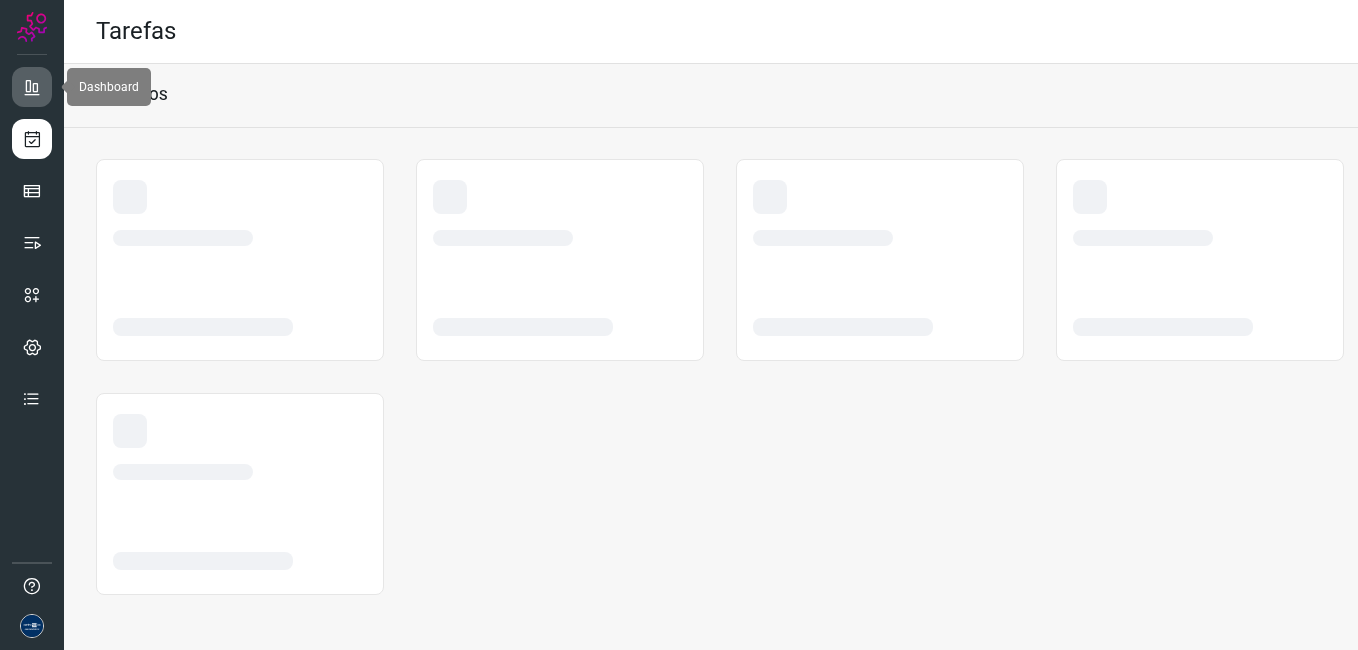 click at bounding box center [32, 87] 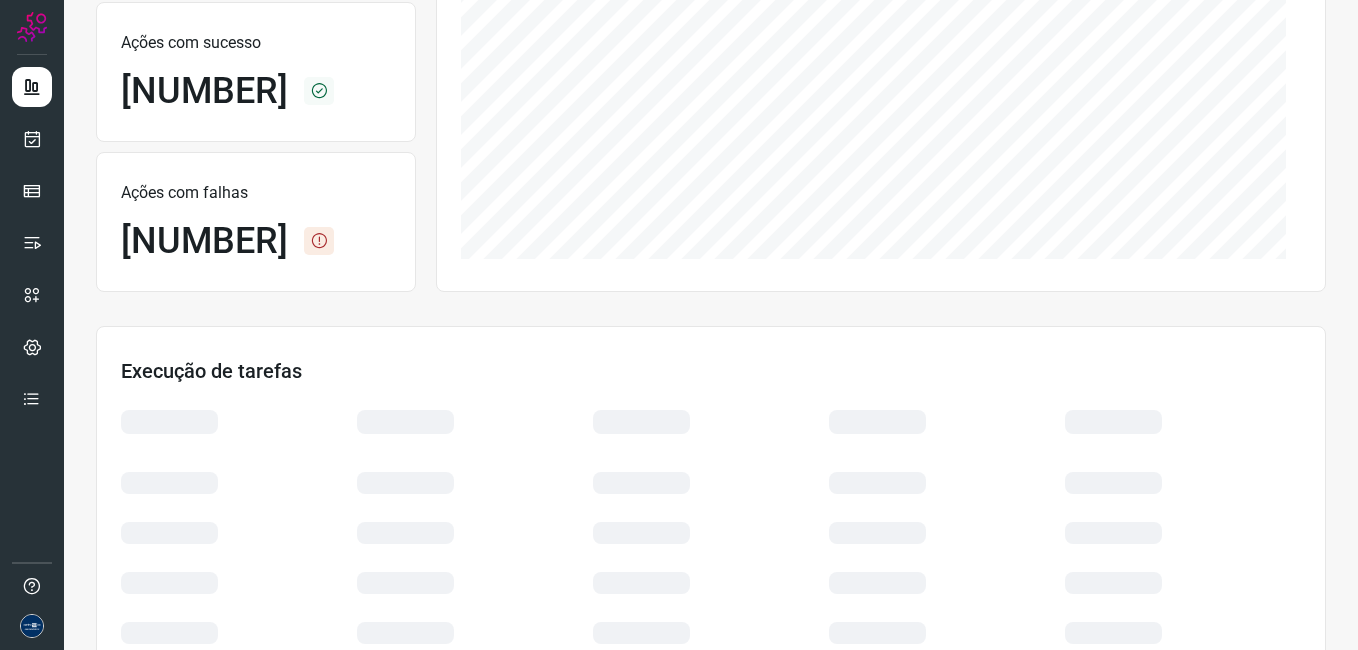 scroll, scrollTop: 400, scrollLeft: 0, axis: vertical 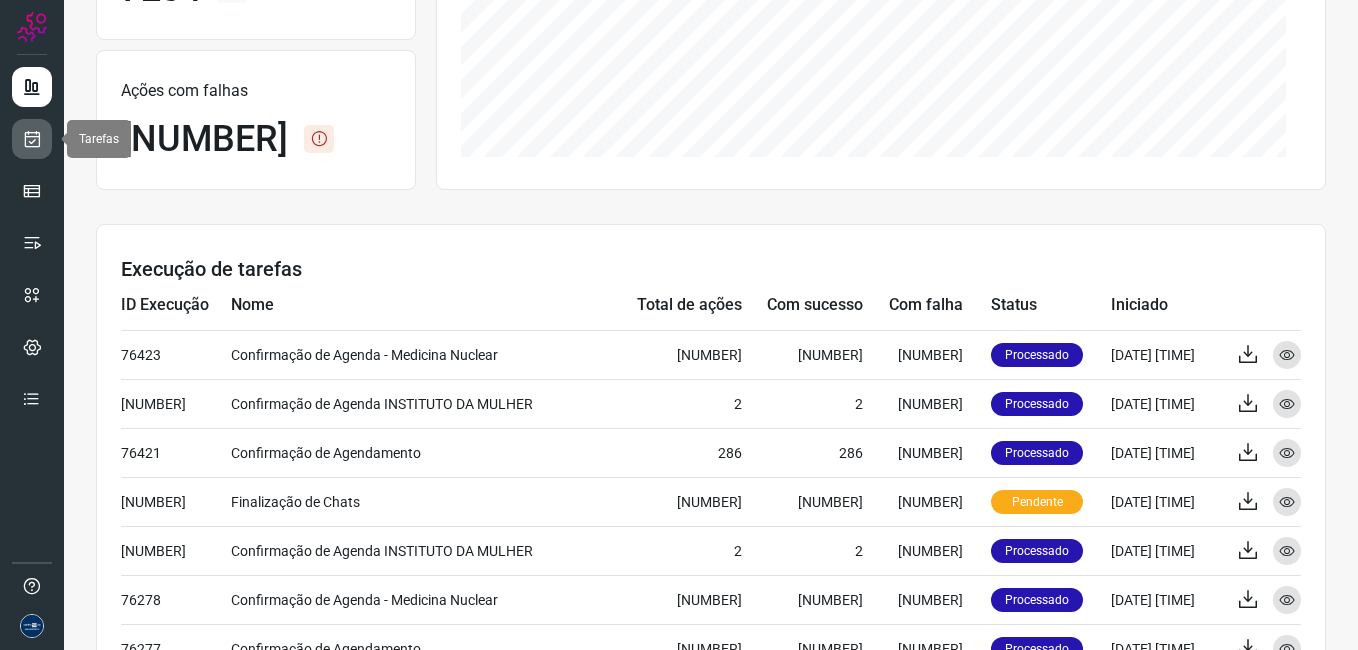 click at bounding box center [32, 139] 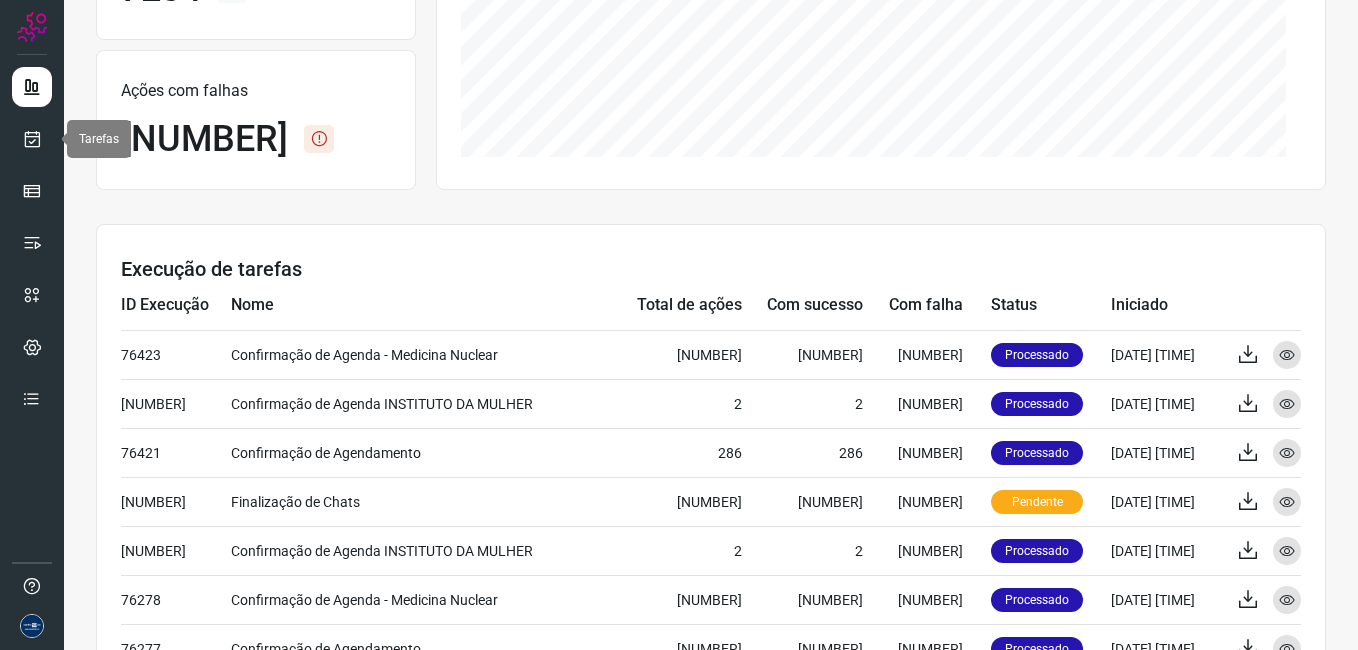 scroll, scrollTop: 0, scrollLeft: 0, axis: both 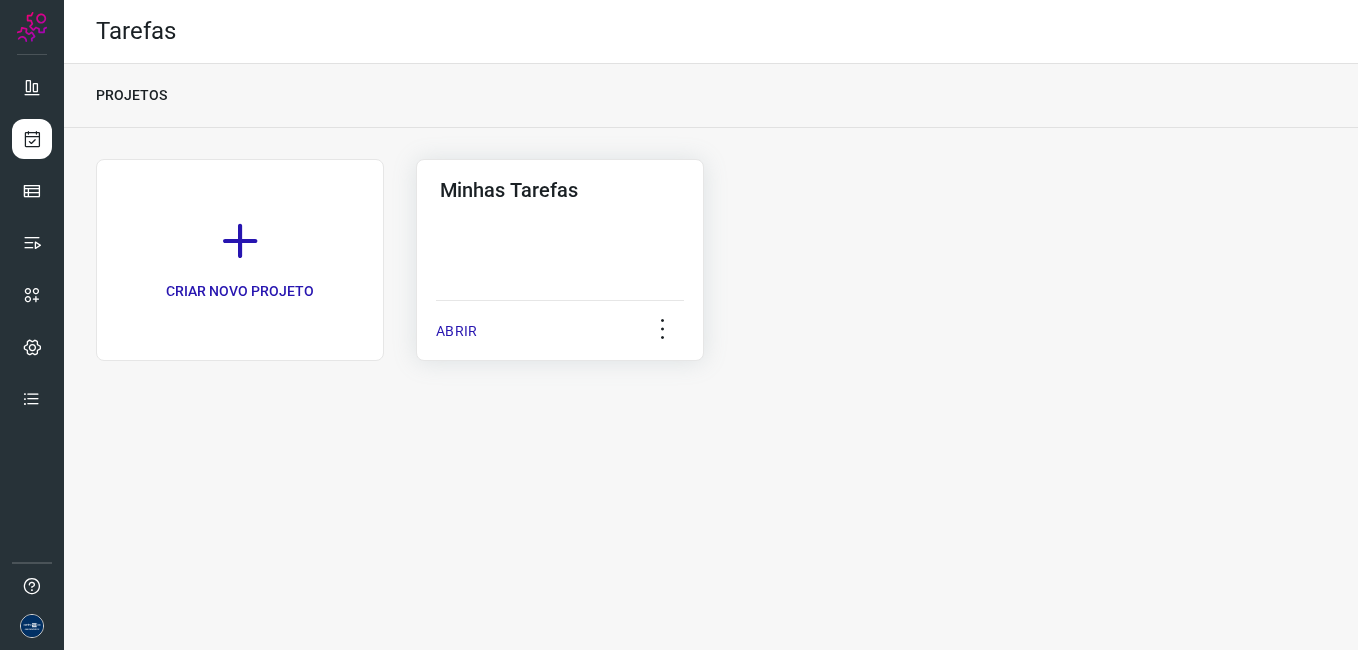 click on "ABRIR" at bounding box center (456, 331) 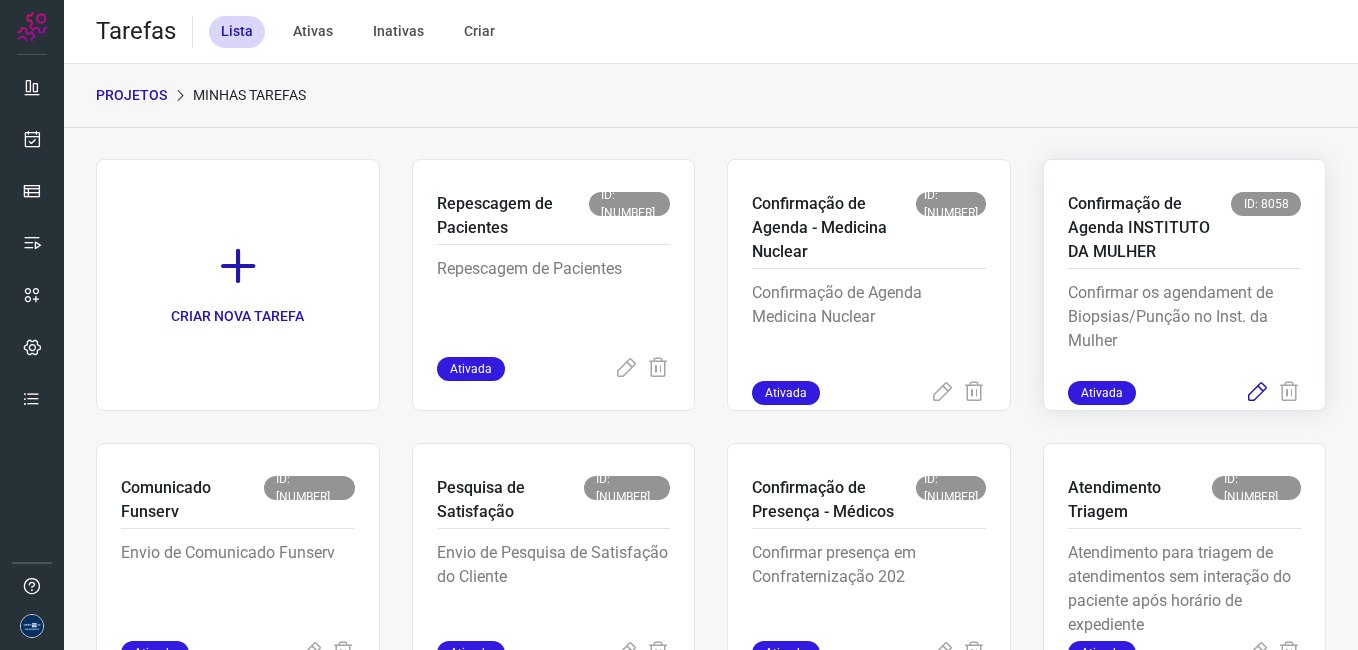 click at bounding box center [626, 369] 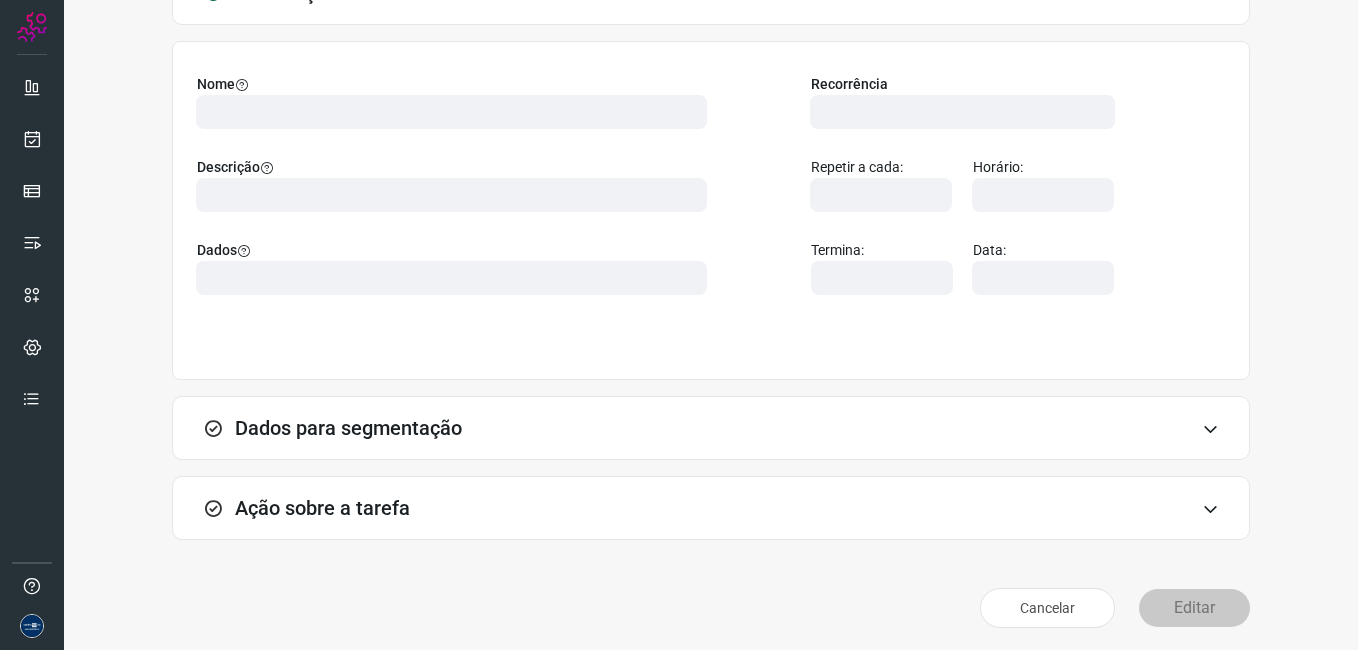 scroll, scrollTop: 131, scrollLeft: 0, axis: vertical 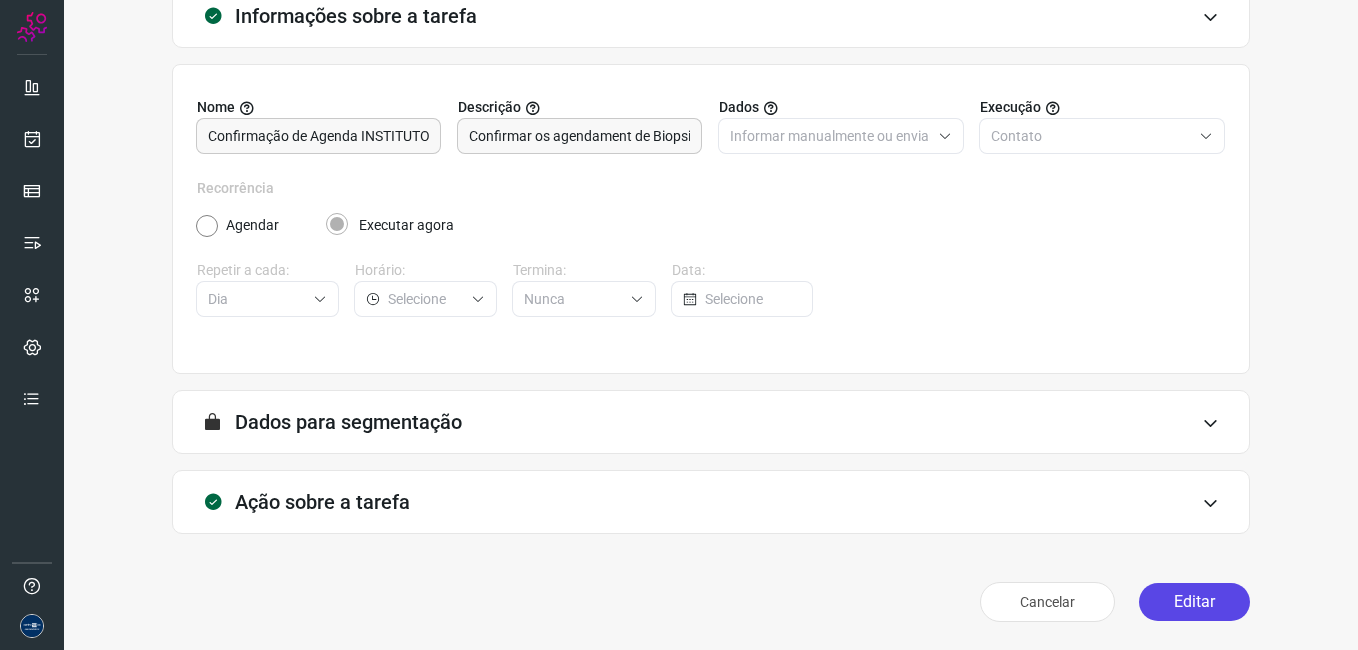 click on "Editar" at bounding box center [1194, 602] 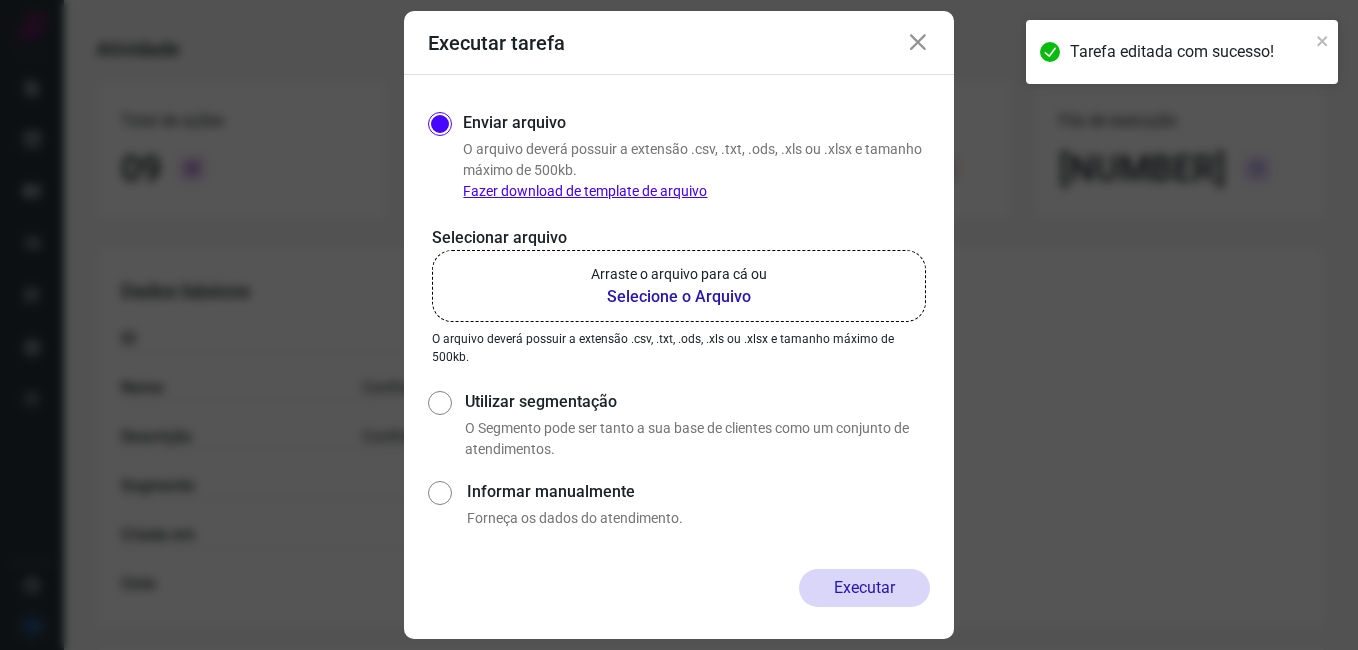 click at bounding box center [918, 43] 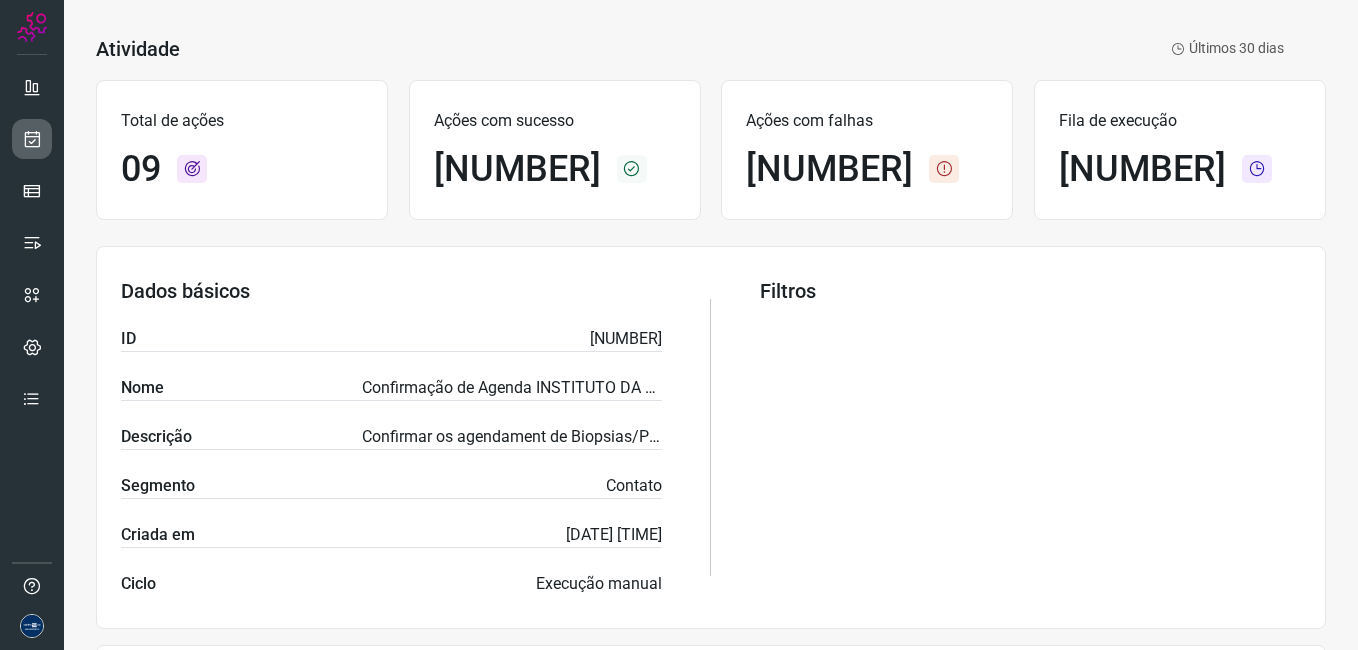 click at bounding box center [32, 139] 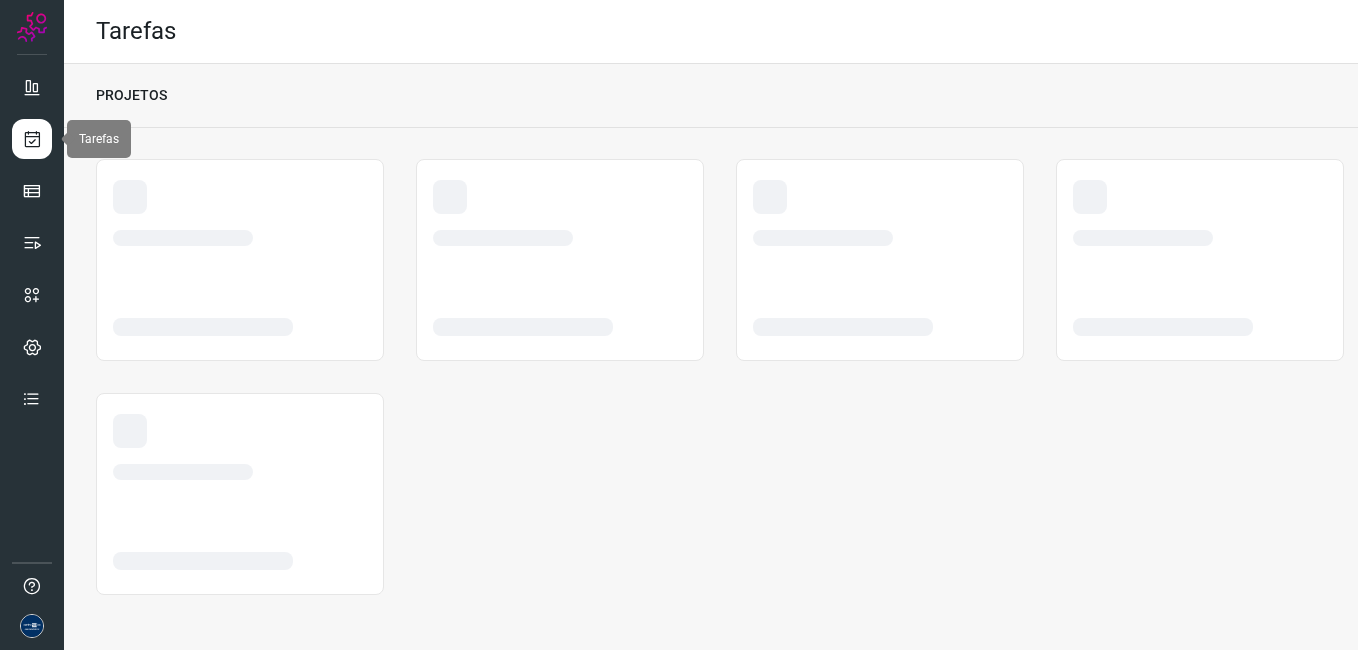 scroll, scrollTop: 0, scrollLeft: 0, axis: both 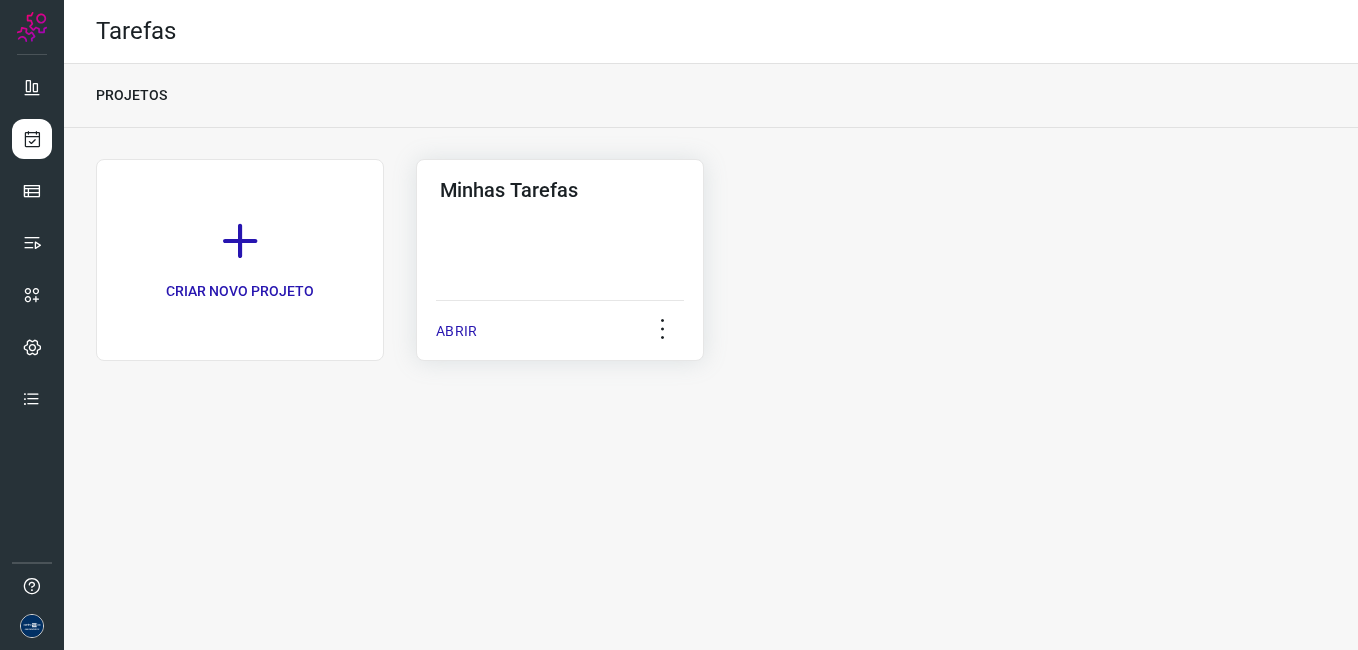 click on "ABRIR" at bounding box center (560, 325) 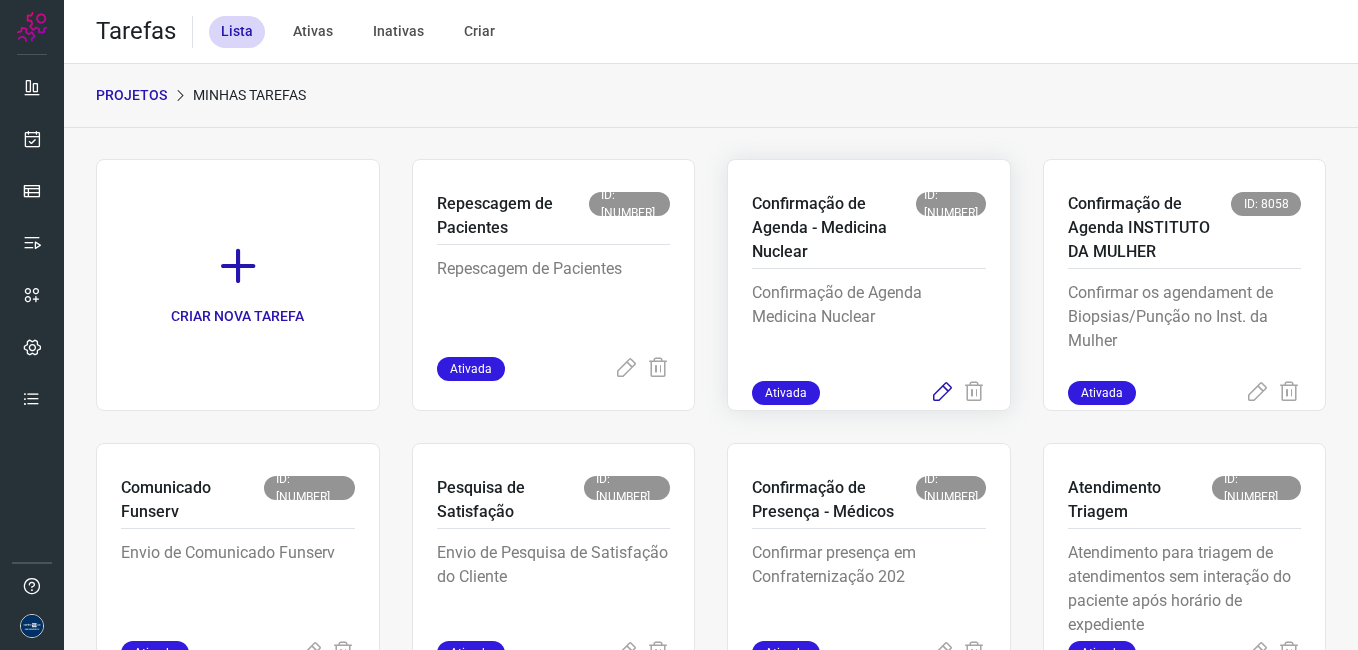 click at bounding box center (626, 369) 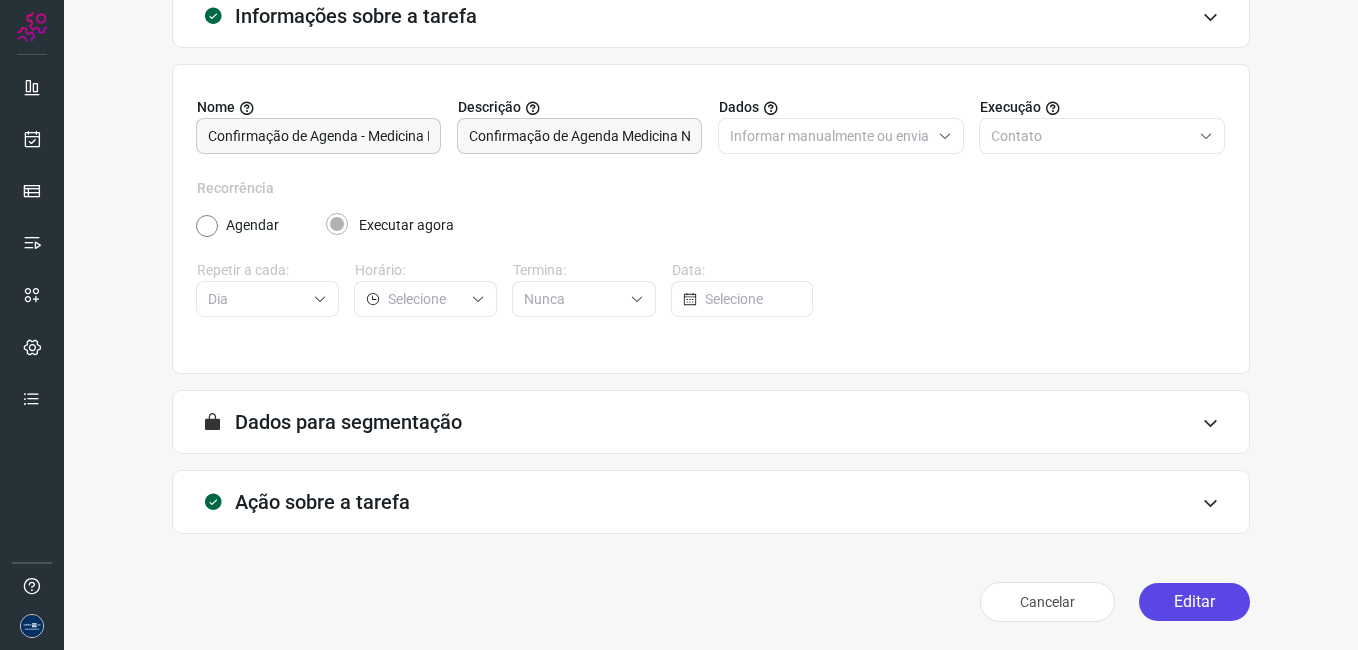 scroll, scrollTop: 131, scrollLeft: 0, axis: vertical 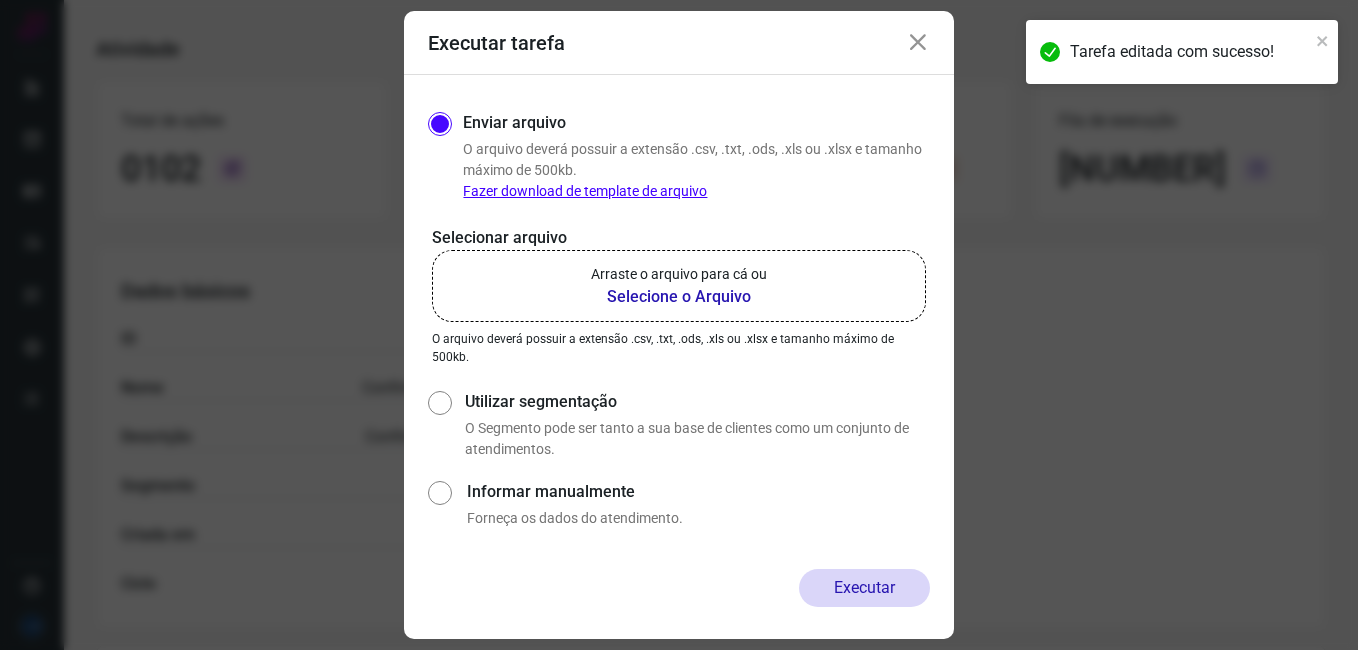 click on "Selecione o Arquivo" at bounding box center [679, 297] 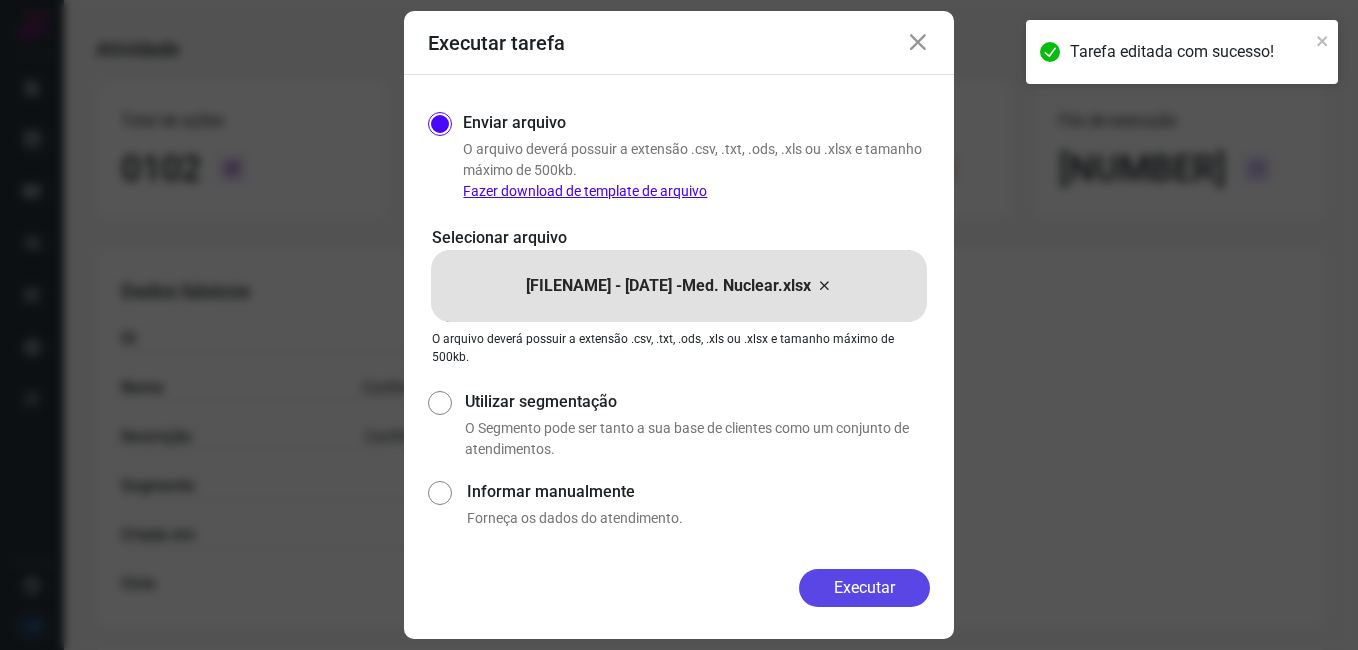 click on "Executar" at bounding box center [864, 588] 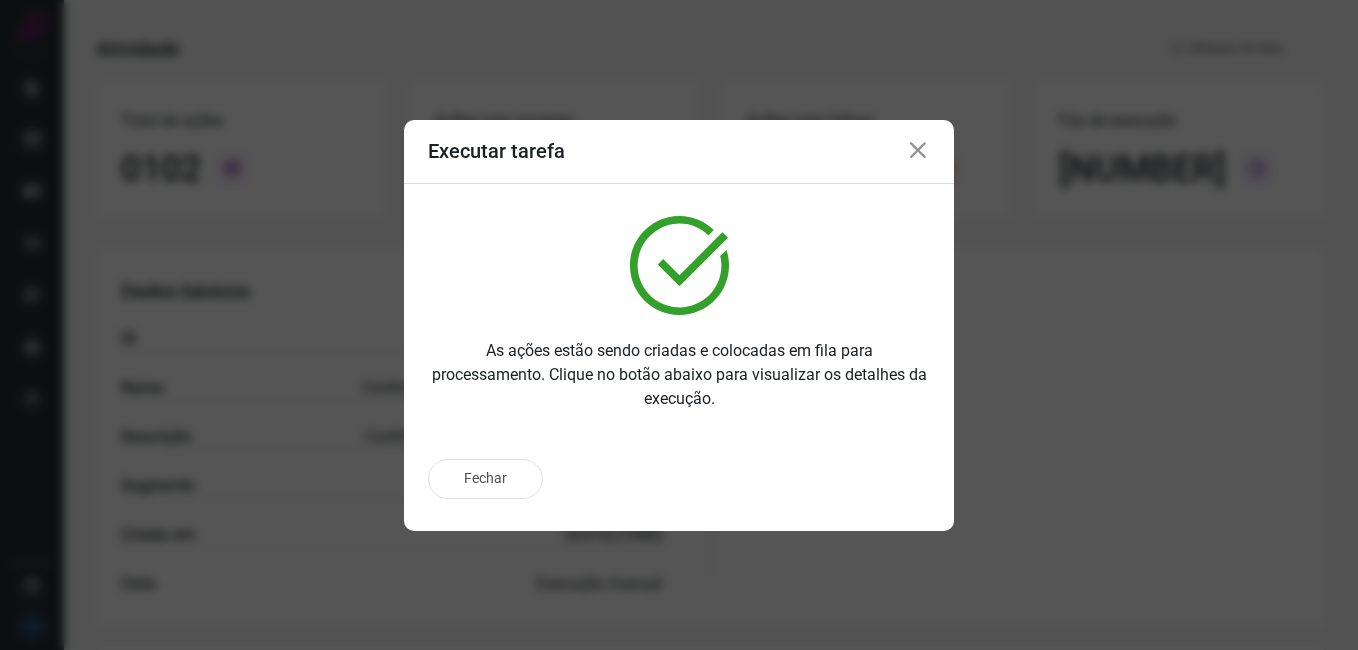 click at bounding box center [918, 151] 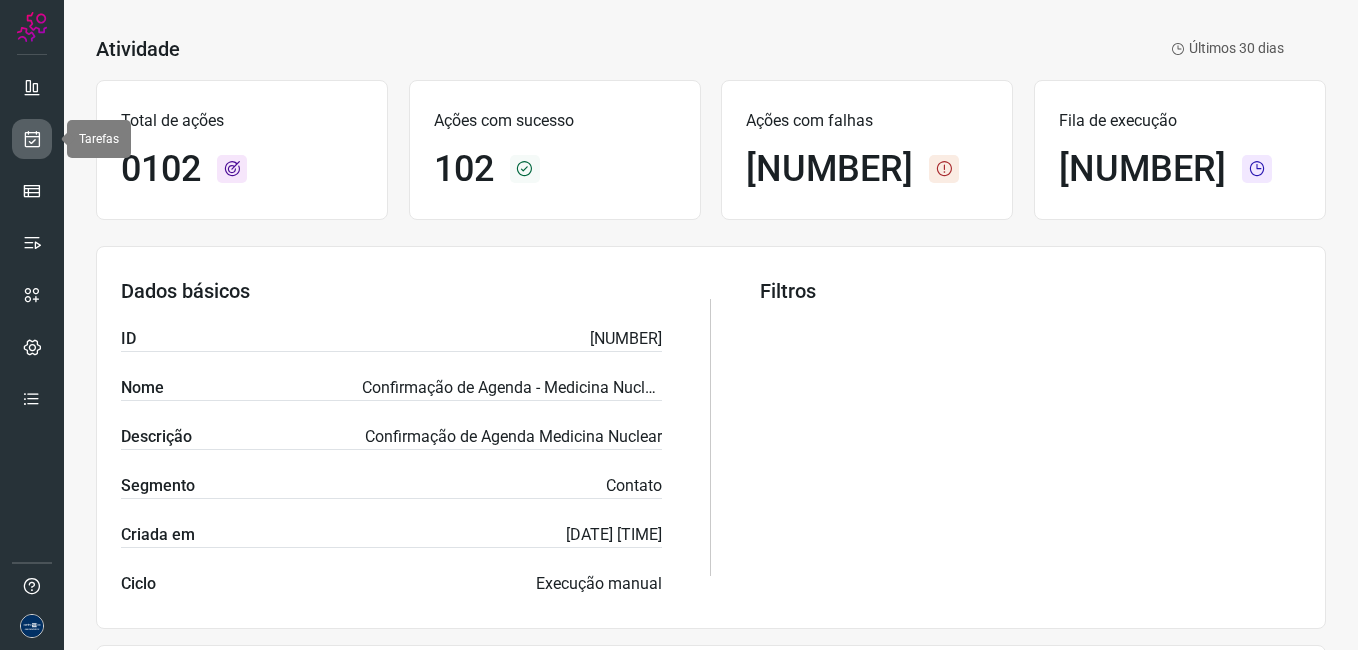 click at bounding box center (32, 139) 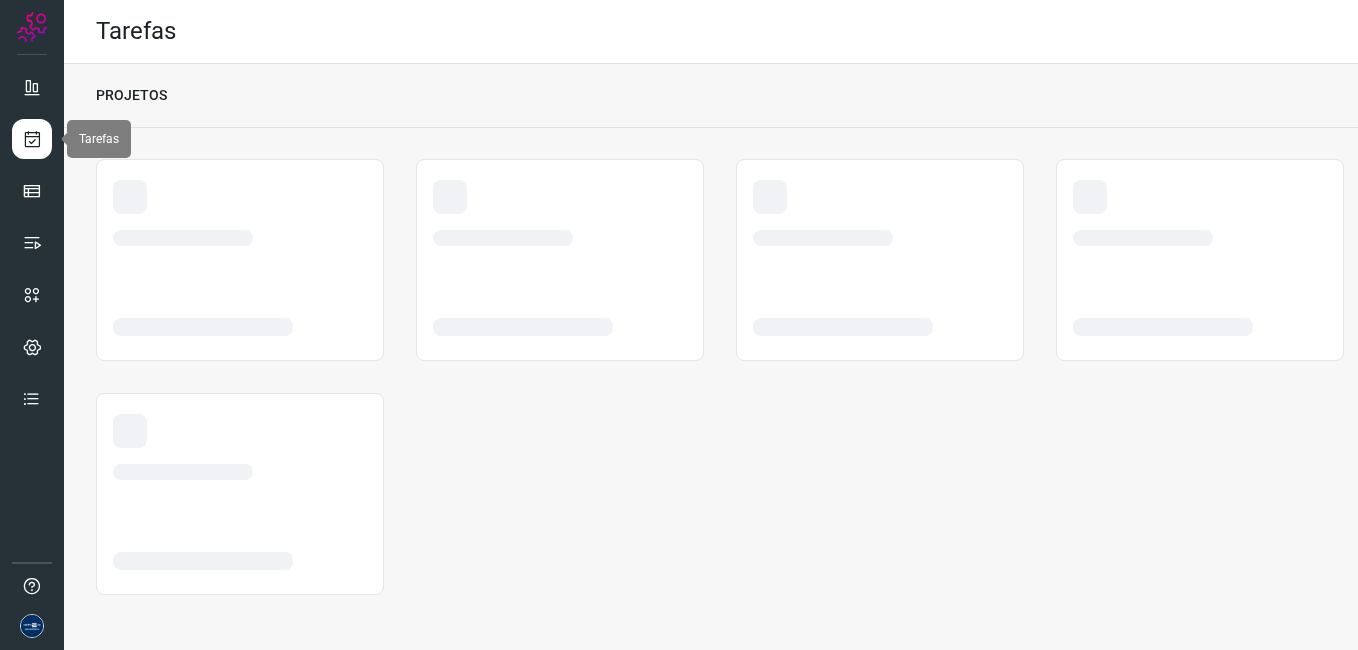 scroll, scrollTop: 0, scrollLeft: 0, axis: both 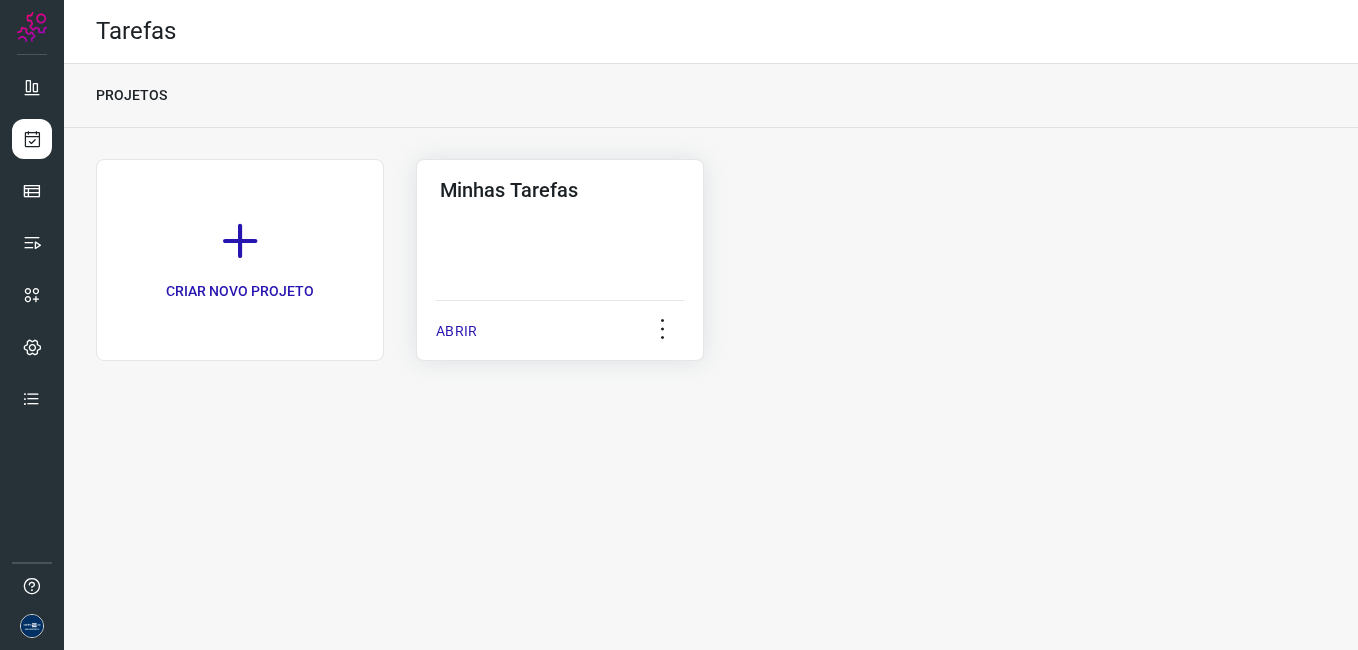 click on "ABRIR" at bounding box center (456, 331) 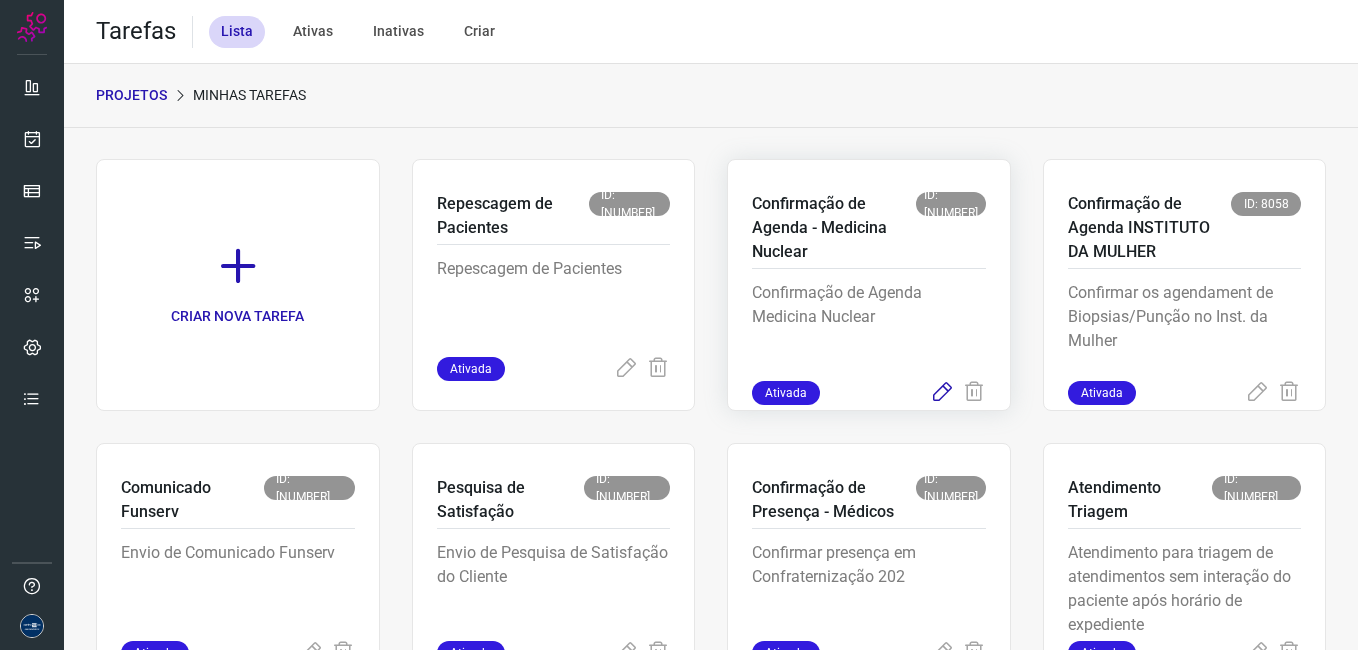 click at bounding box center (626, 369) 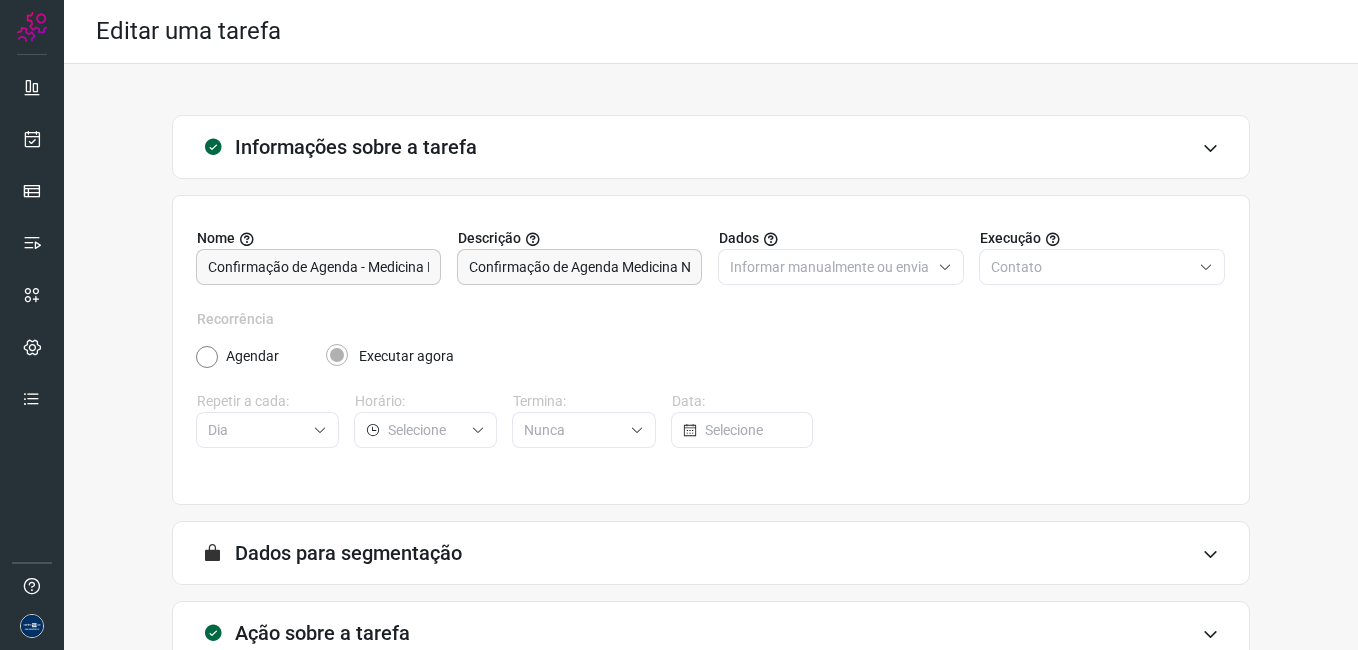 scroll, scrollTop: 131, scrollLeft: 0, axis: vertical 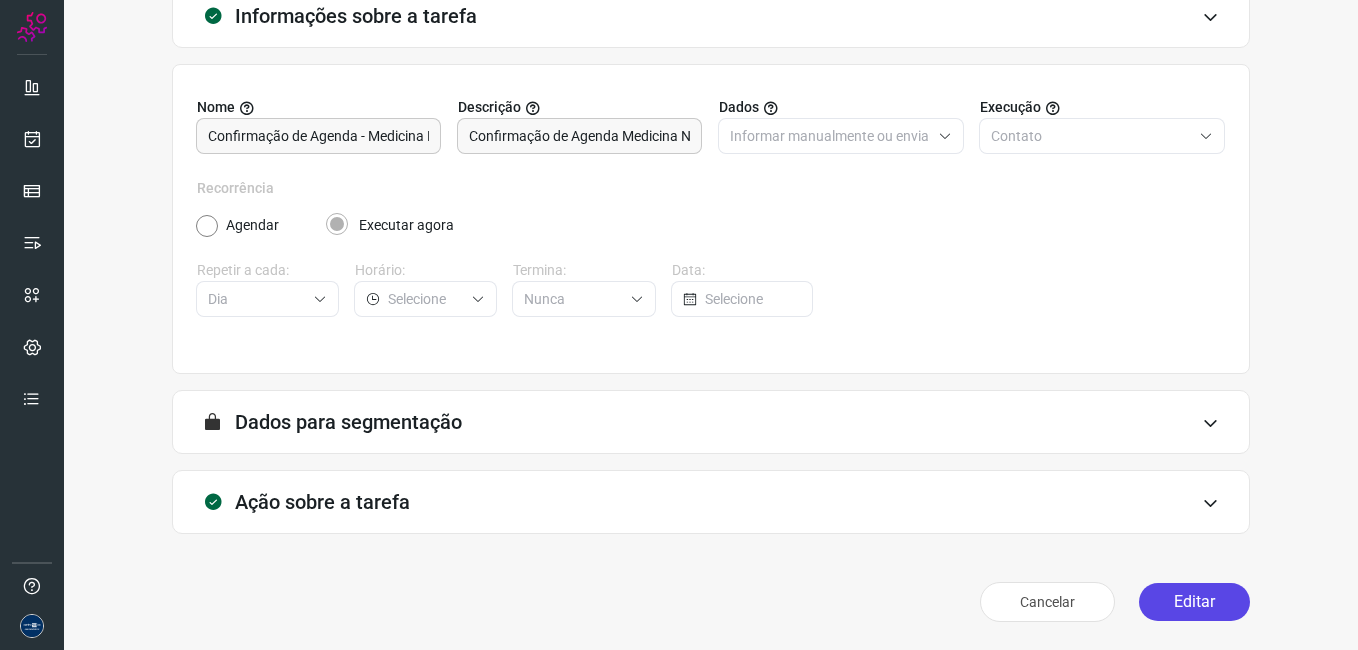 click on "Editar" at bounding box center [1194, 602] 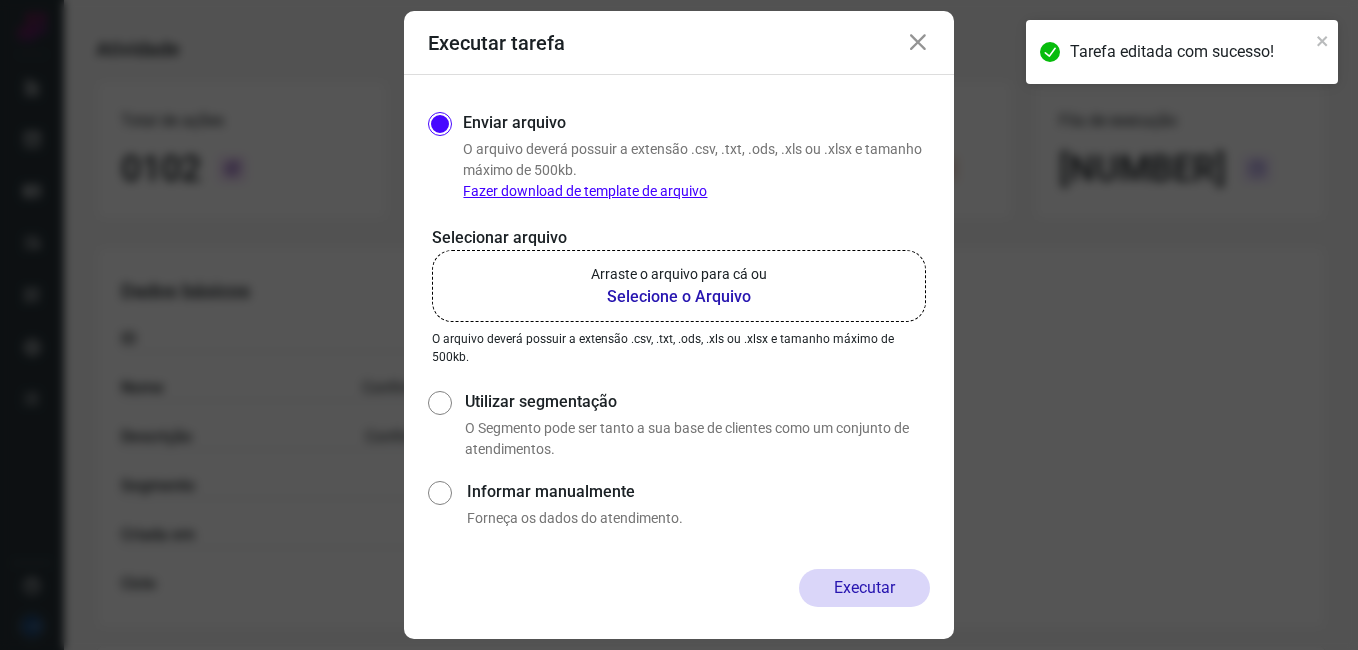 click on "Selecione o Arquivo" at bounding box center (679, 297) 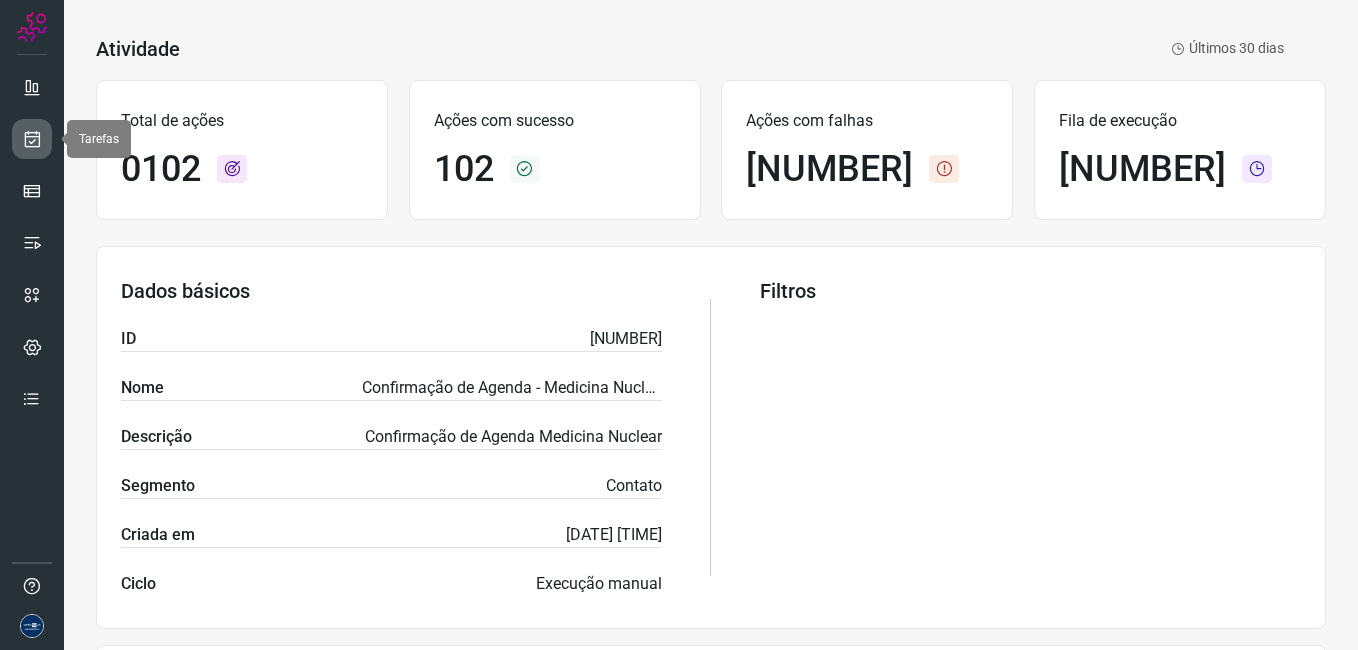 click at bounding box center (32, 139) 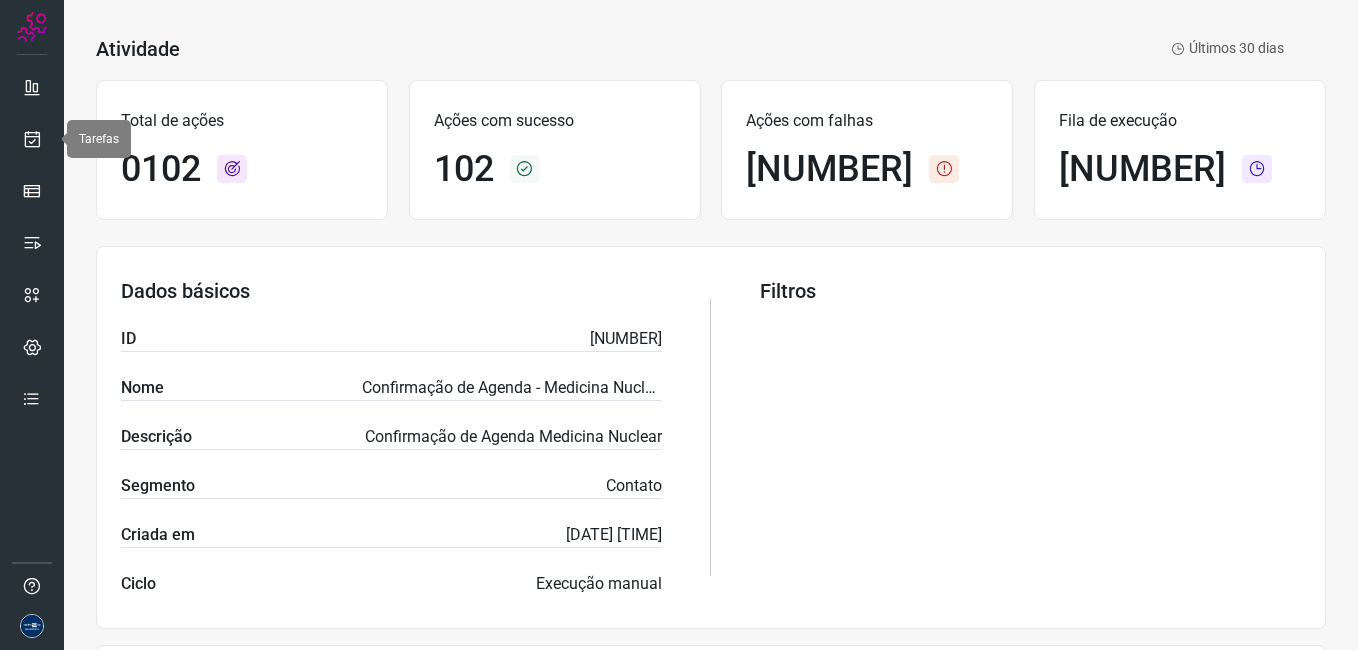 scroll, scrollTop: 0, scrollLeft: 0, axis: both 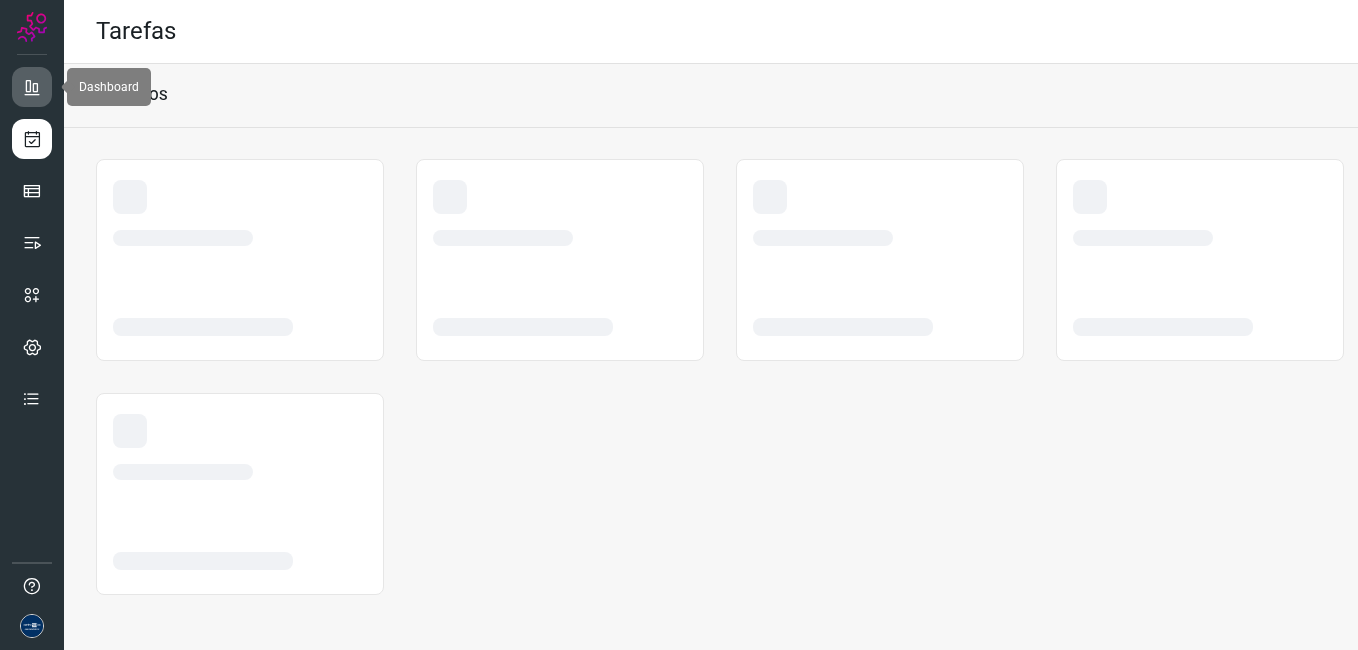 click at bounding box center (32, 87) 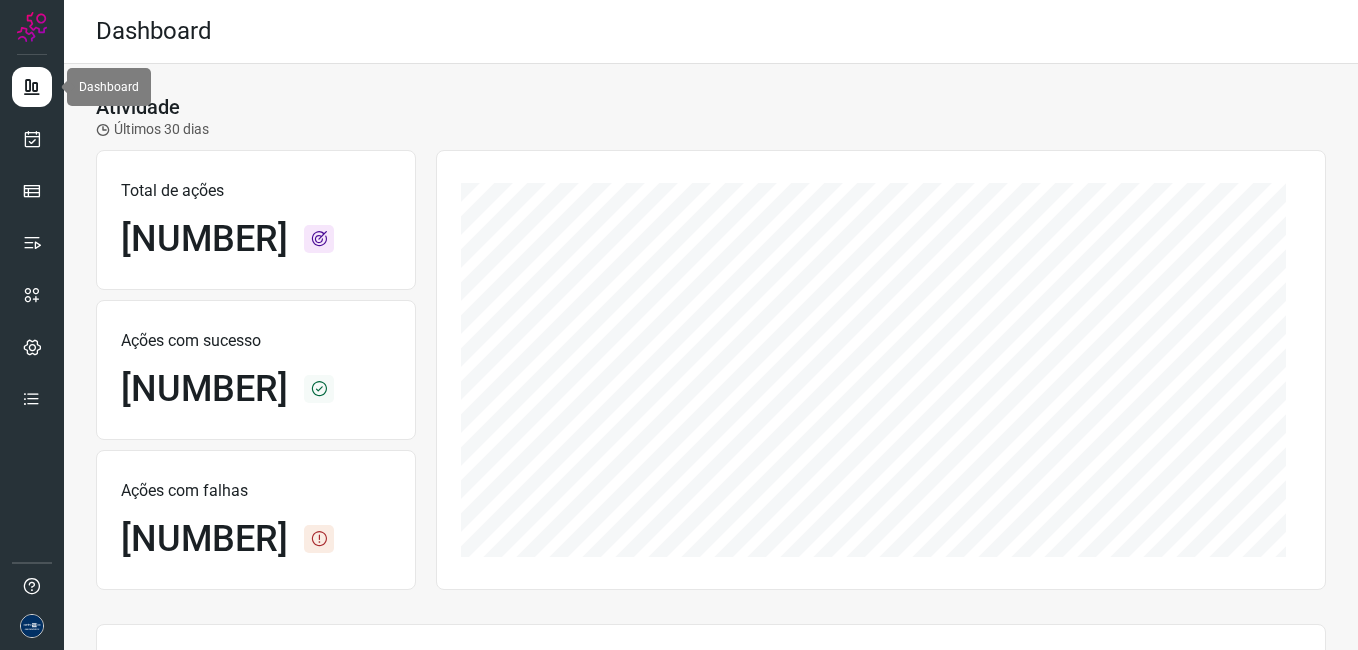 click at bounding box center (32, 87) 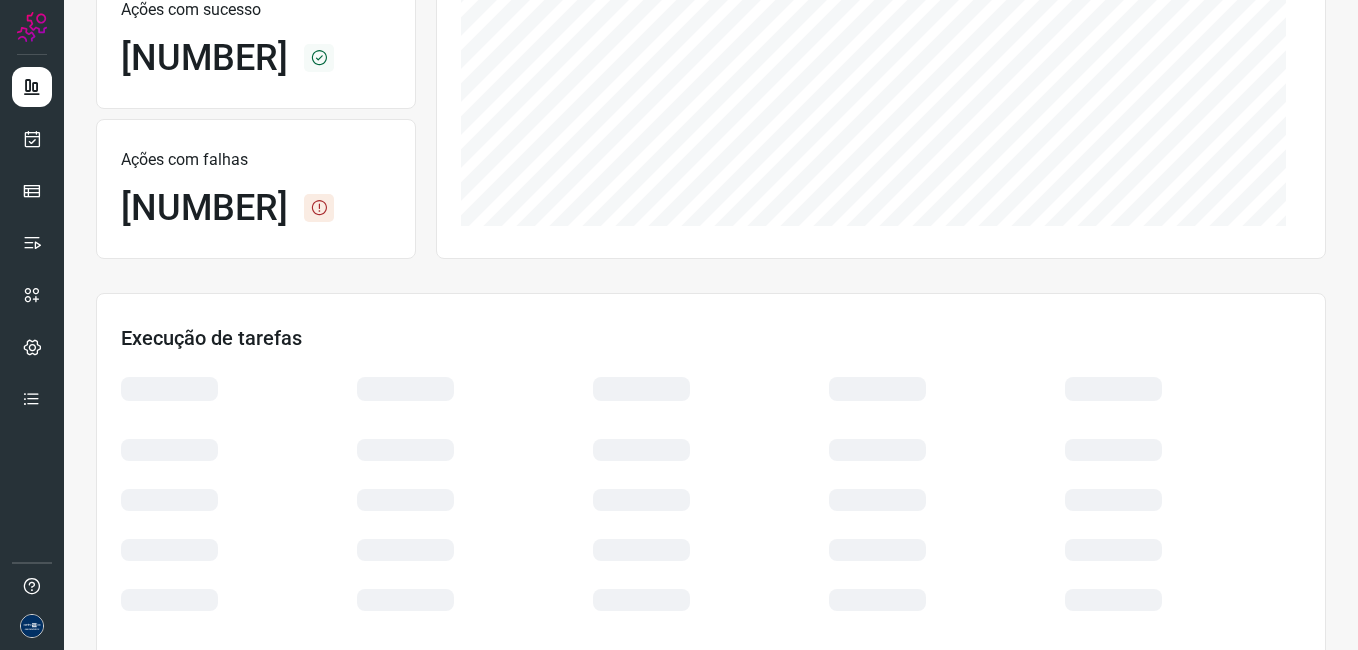 scroll, scrollTop: 400, scrollLeft: 0, axis: vertical 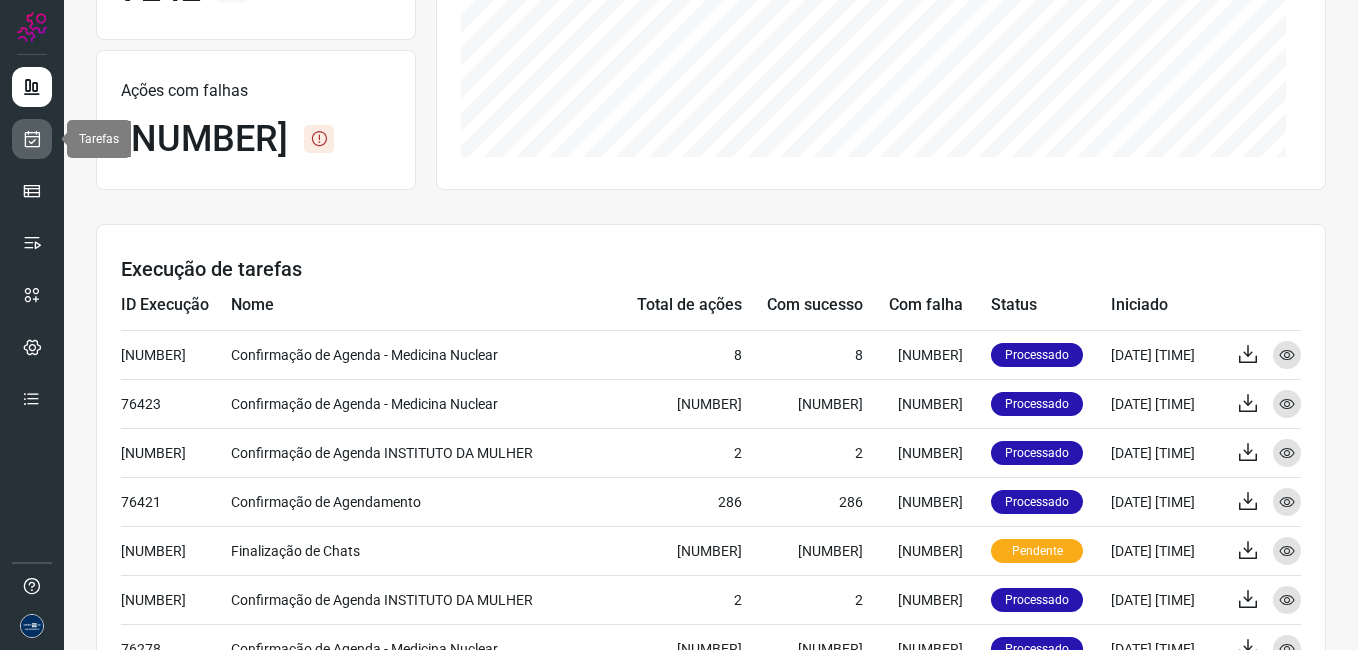 click at bounding box center [32, 139] 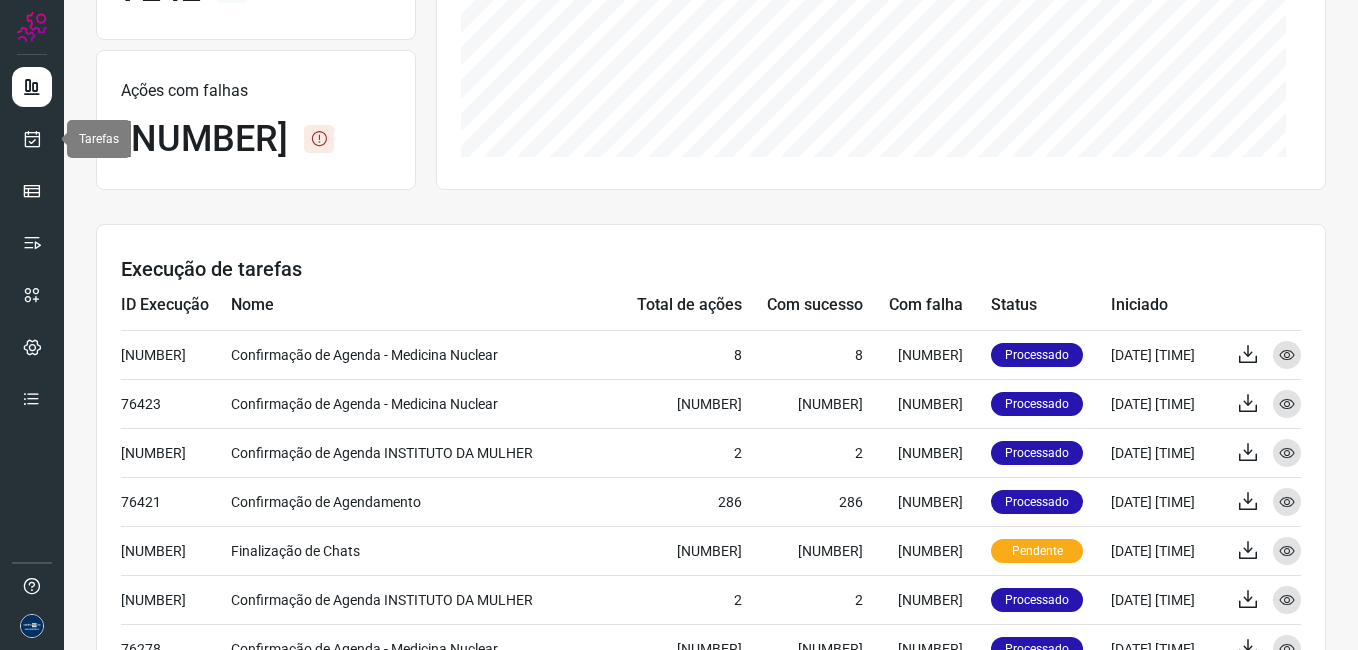 scroll, scrollTop: 0, scrollLeft: 0, axis: both 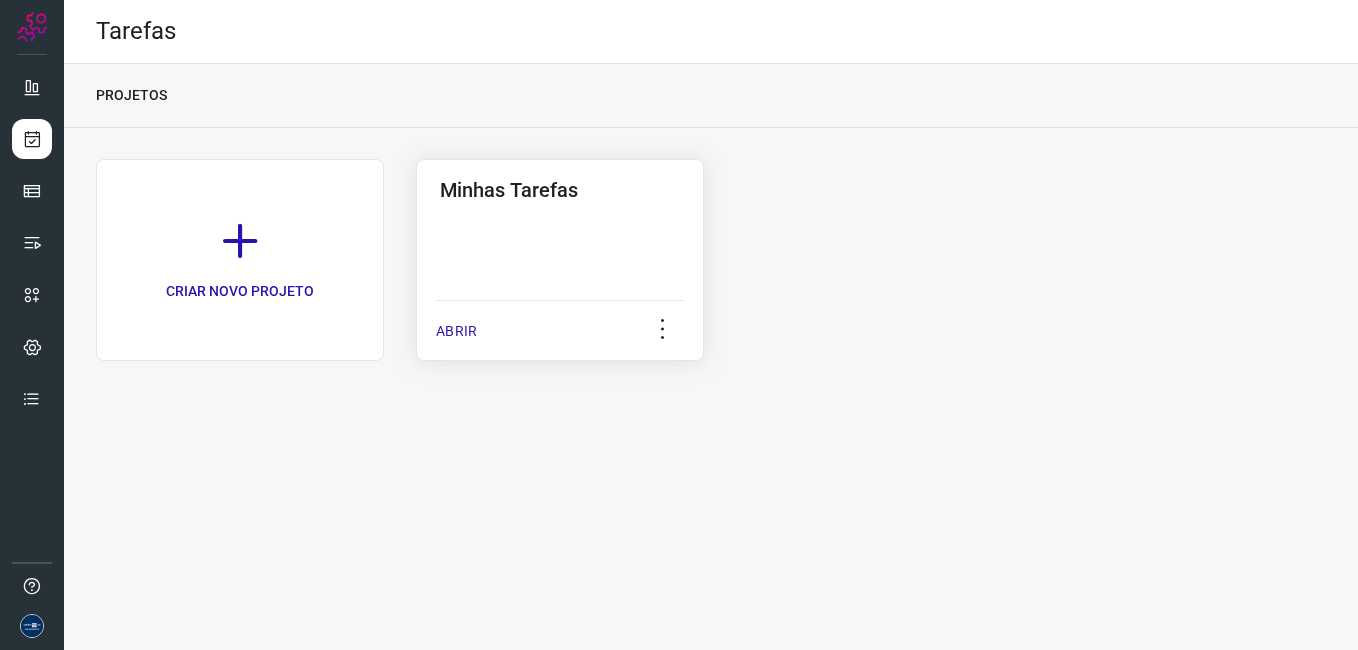 click on "ABRIR" at bounding box center (456, 331) 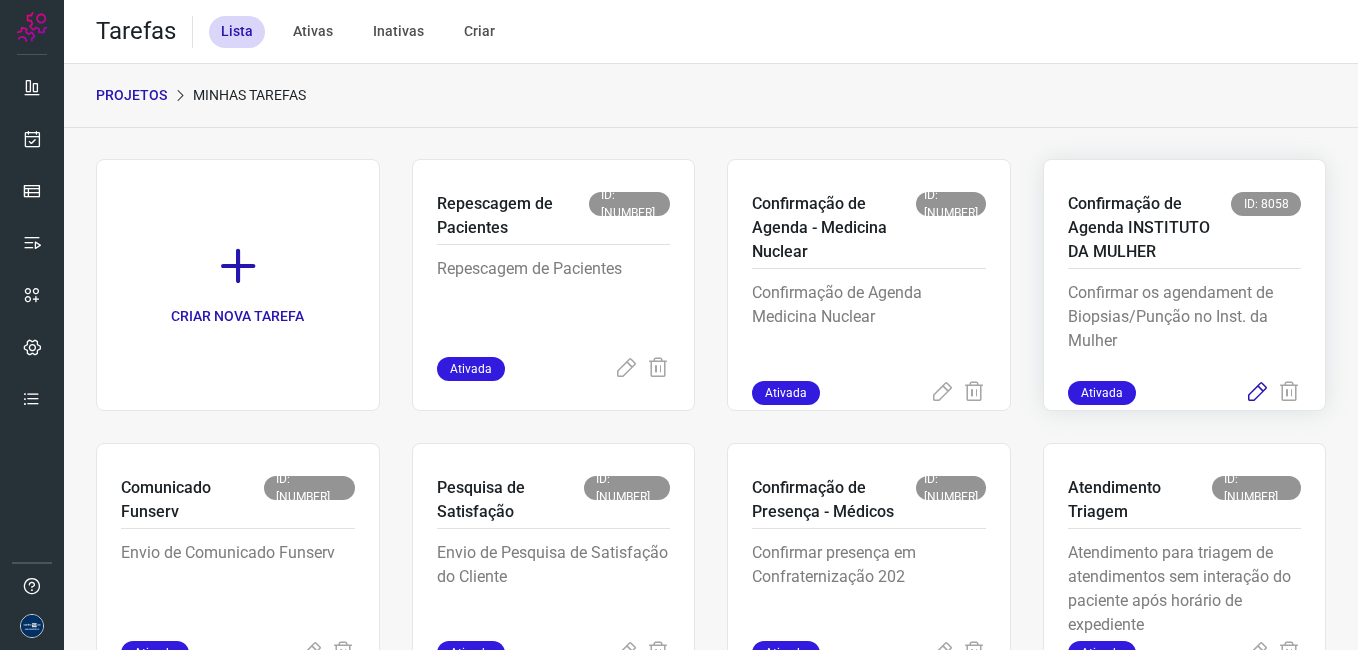 click at bounding box center (626, 369) 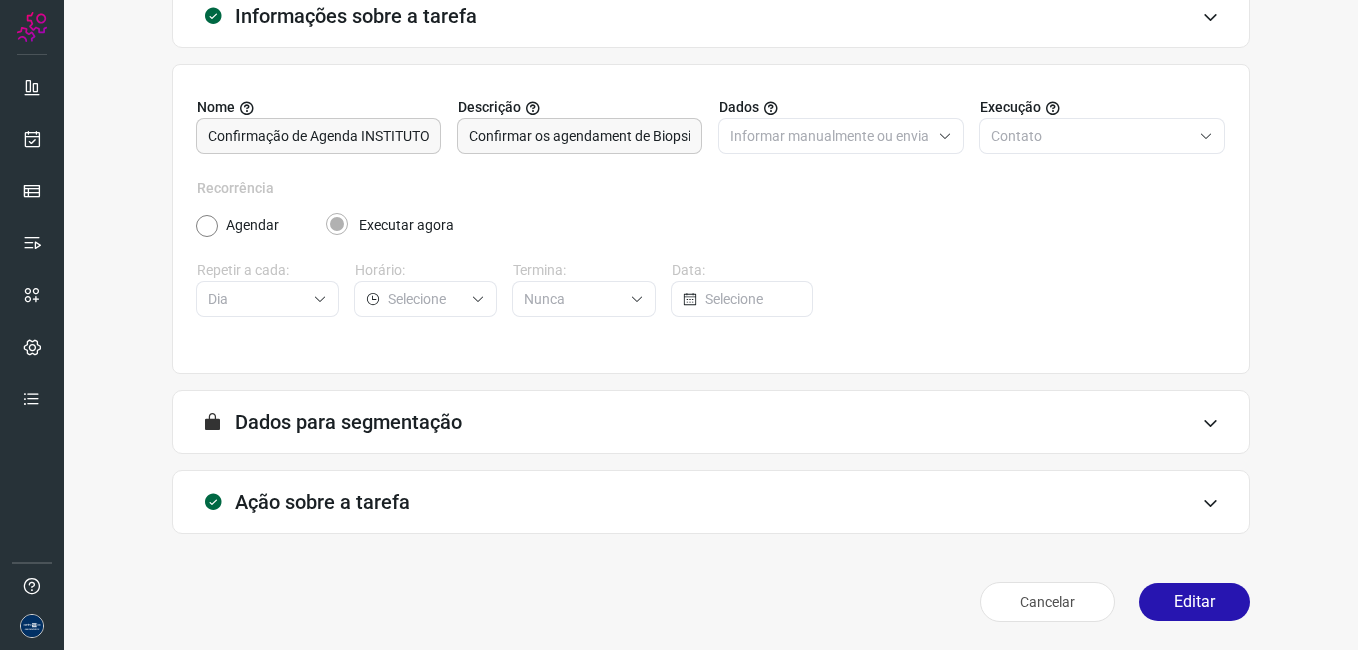 scroll, scrollTop: 131, scrollLeft: 0, axis: vertical 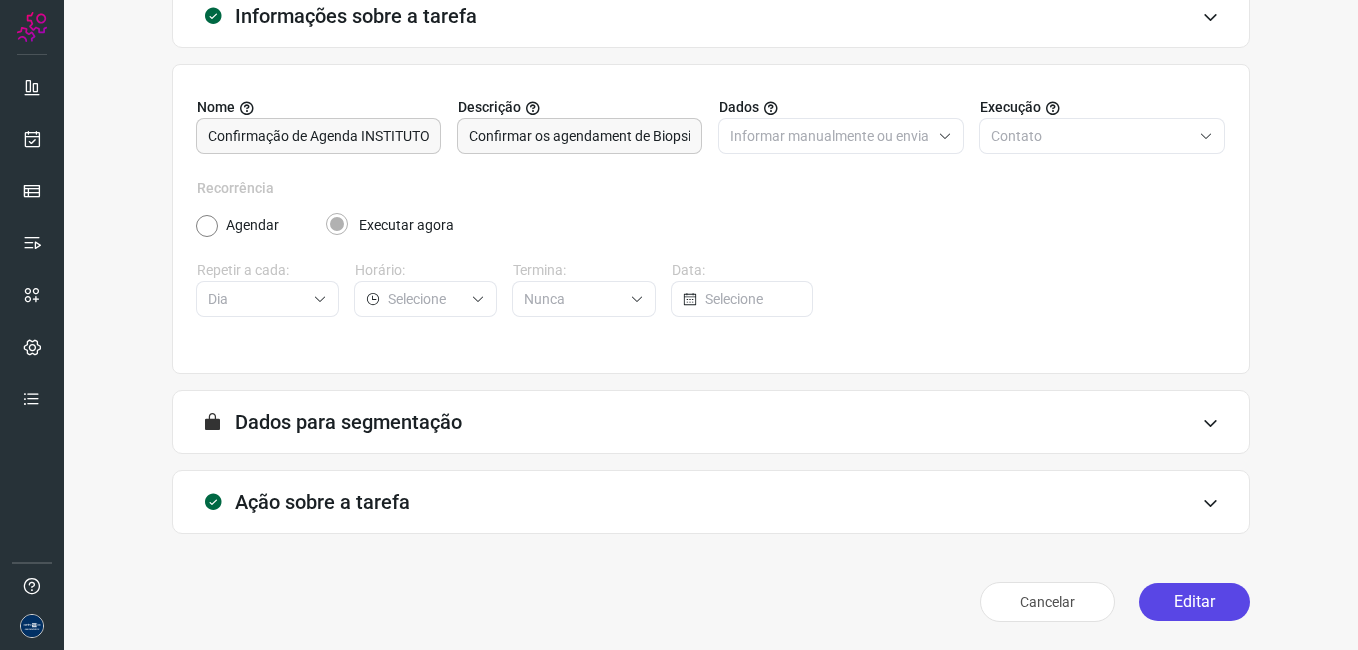 click on "Editar" at bounding box center [1194, 602] 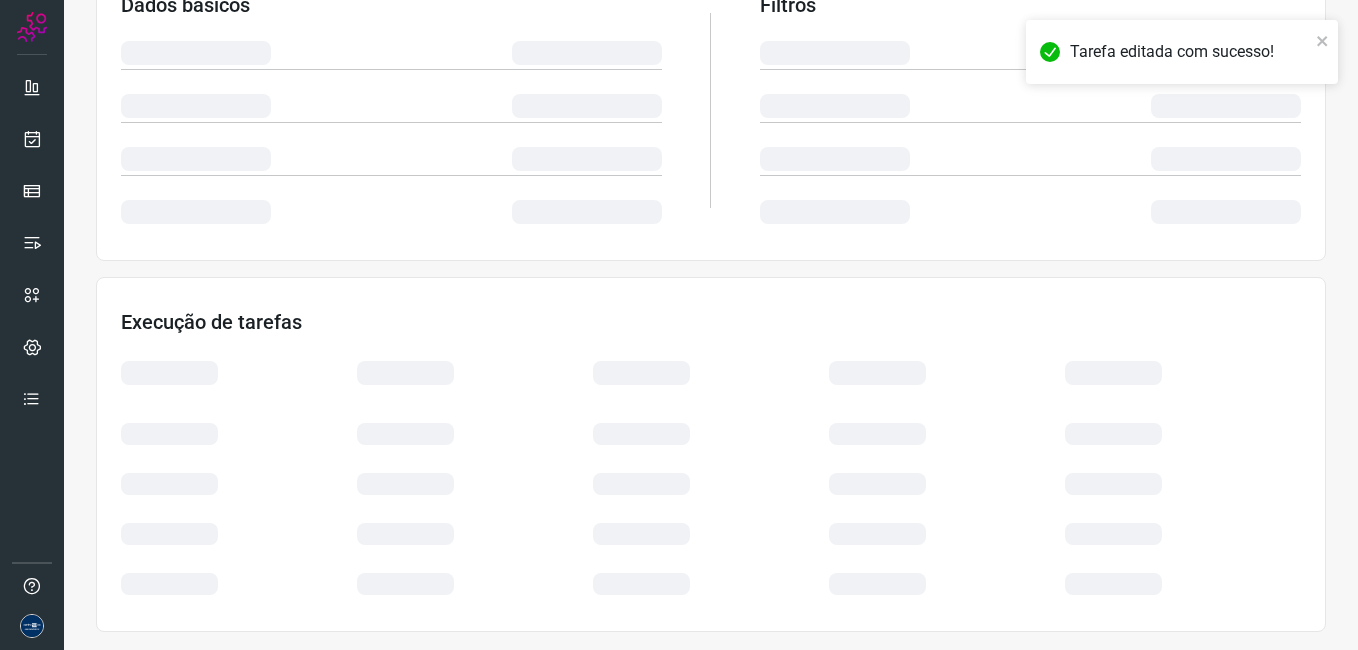 scroll, scrollTop: 419, scrollLeft: 0, axis: vertical 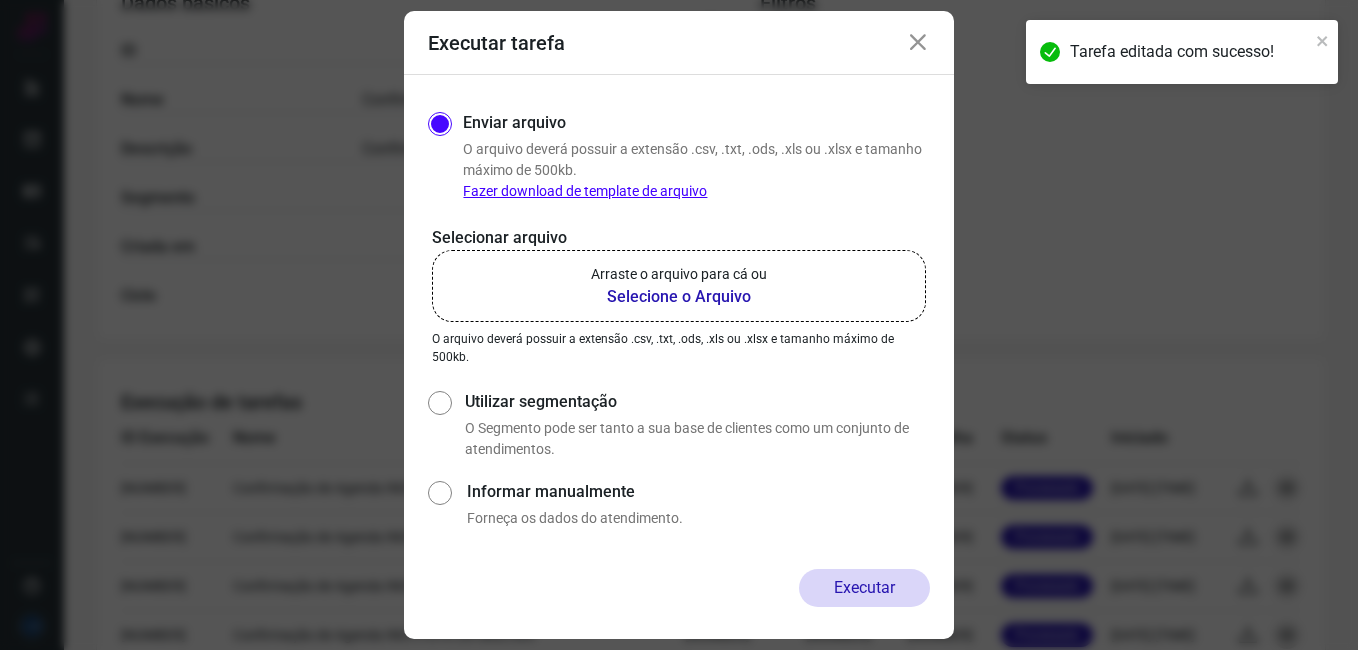 click on "Arraste o arquivo para cá ou" at bounding box center (679, 274) 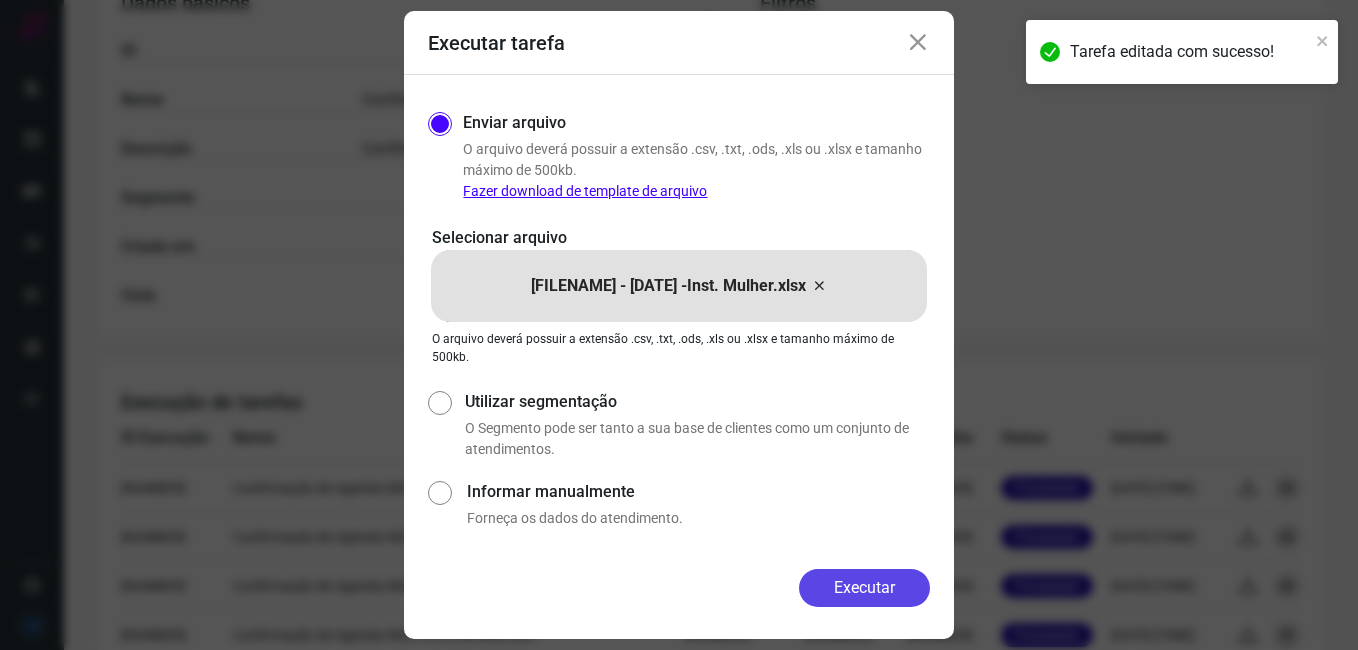 click on "Executar" at bounding box center [864, 588] 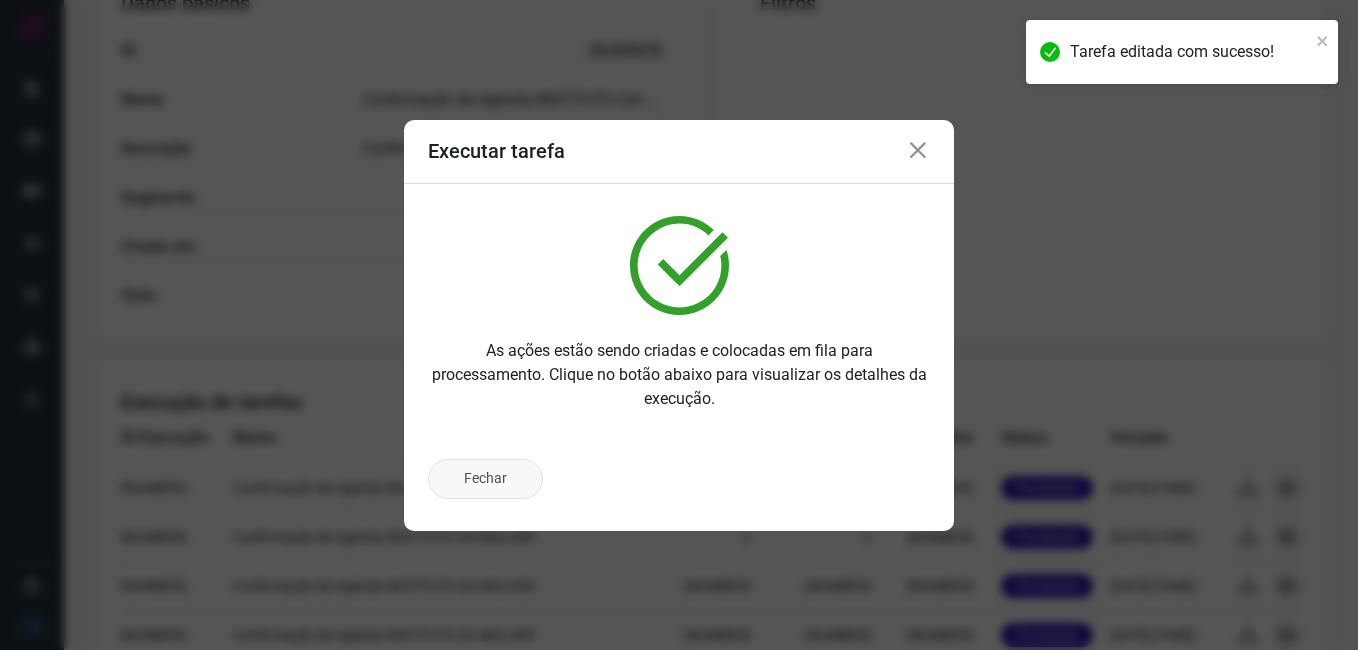 click on "Fechar" at bounding box center [485, 479] 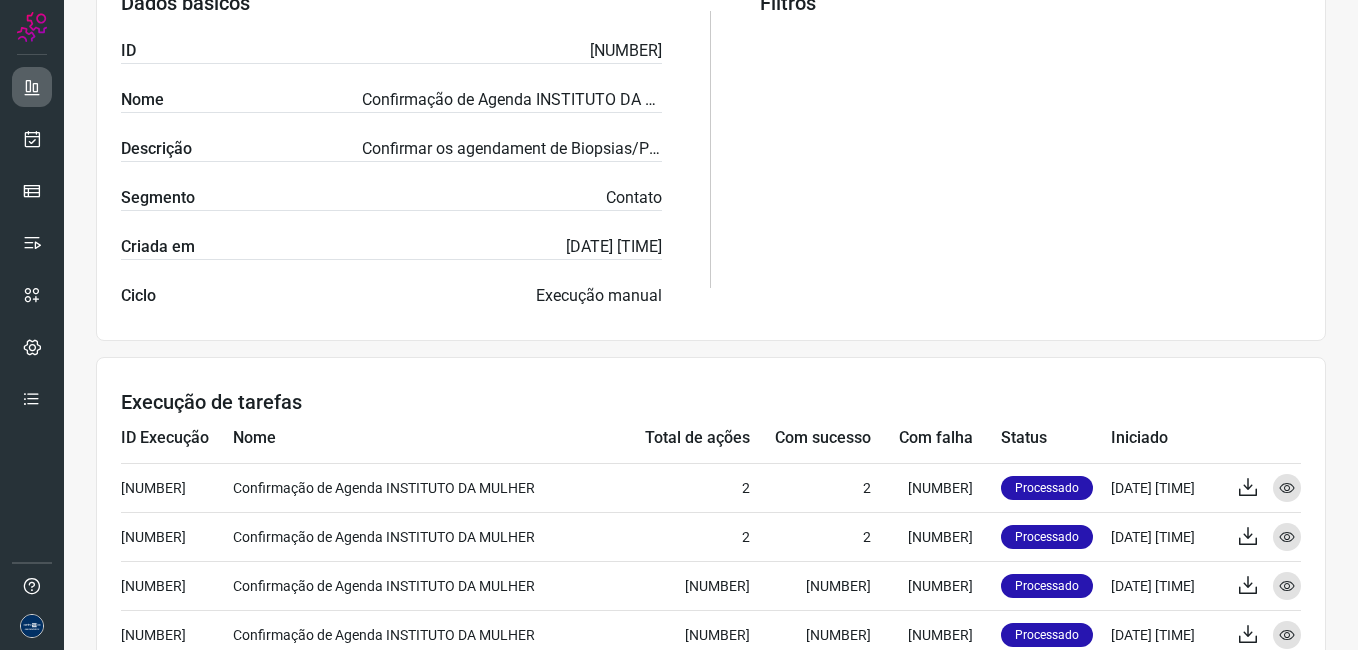 click at bounding box center (32, 87) 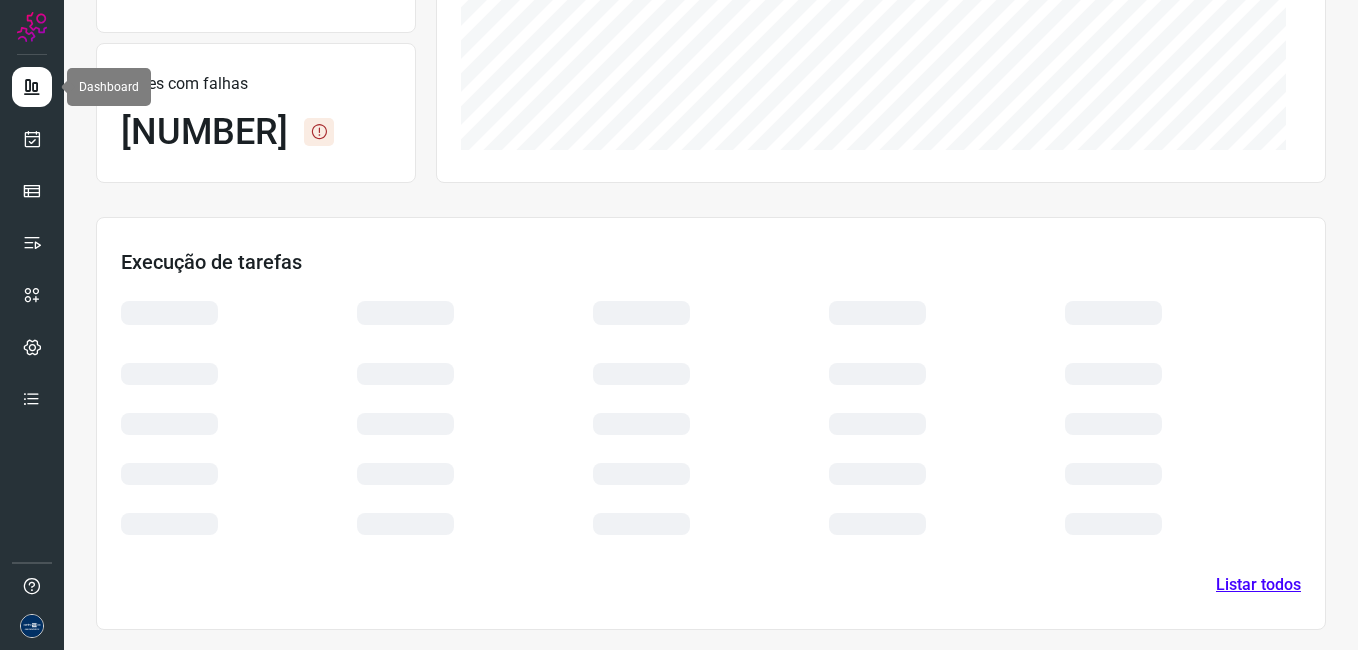 scroll, scrollTop: 407, scrollLeft: 0, axis: vertical 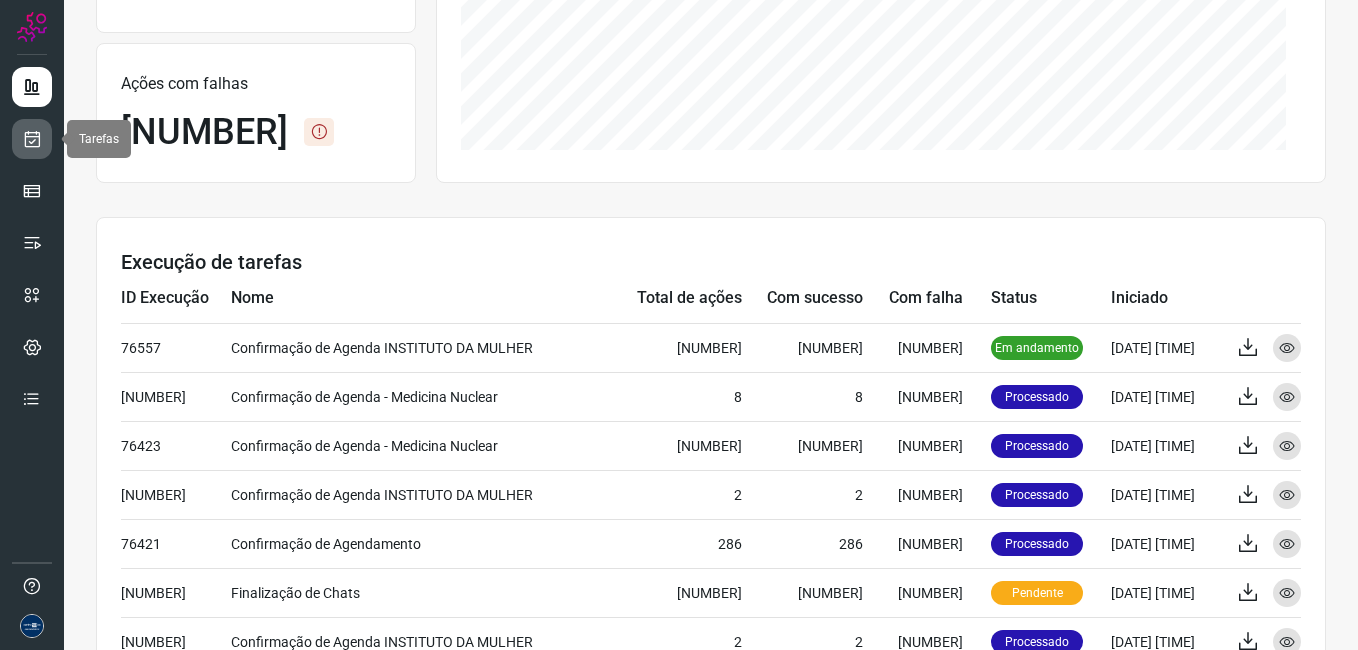 click at bounding box center (32, 139) 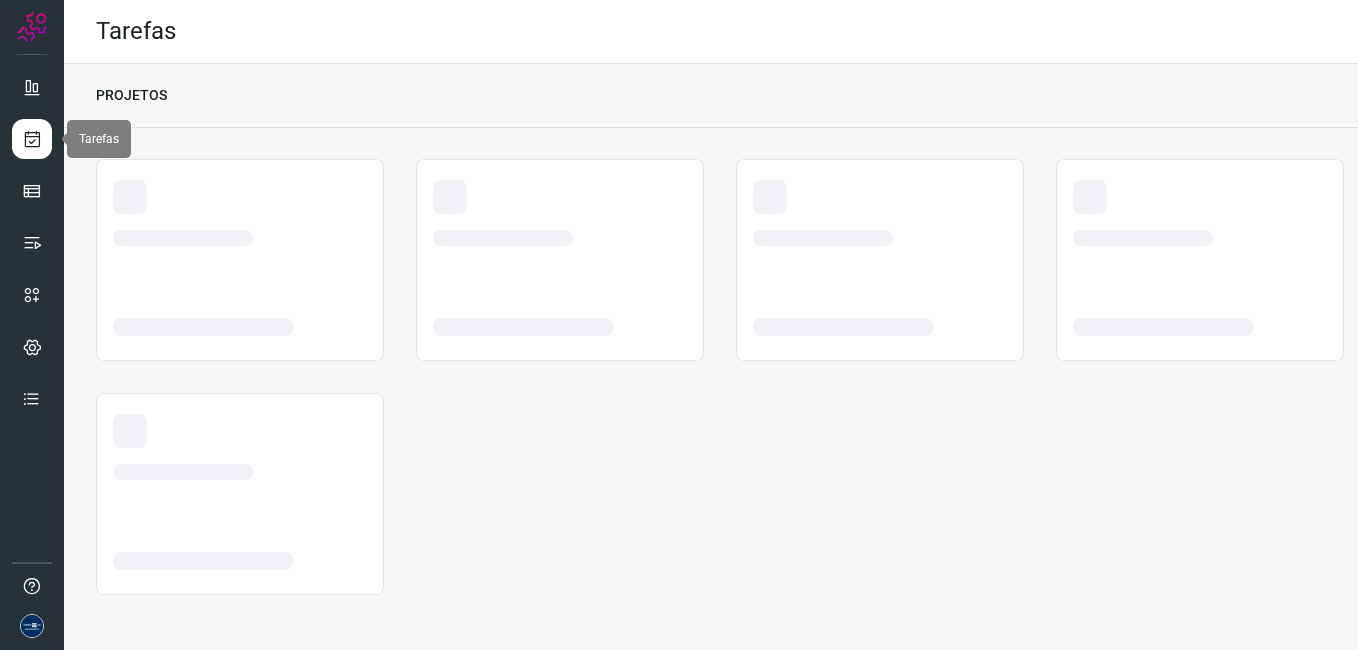 scroll, scrollTop: 0, scrollLeft: 0, axis: both 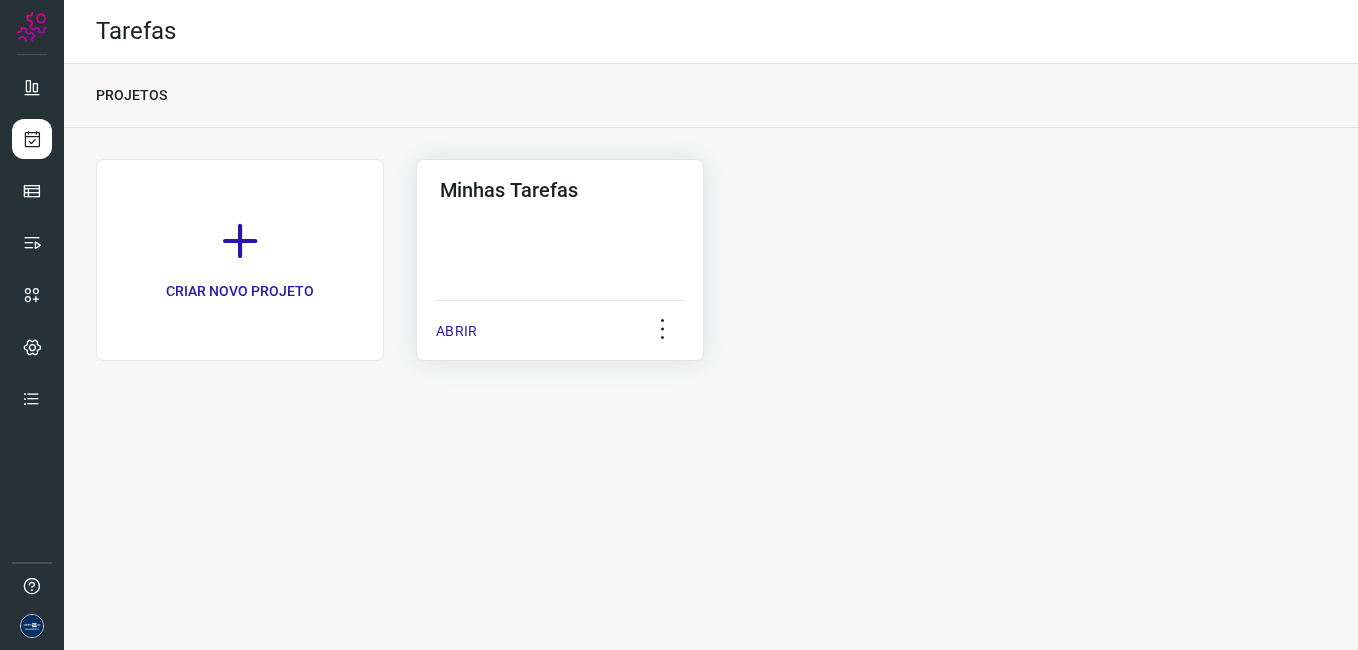 click on "ABRIR" at bounding box center (456, 331) 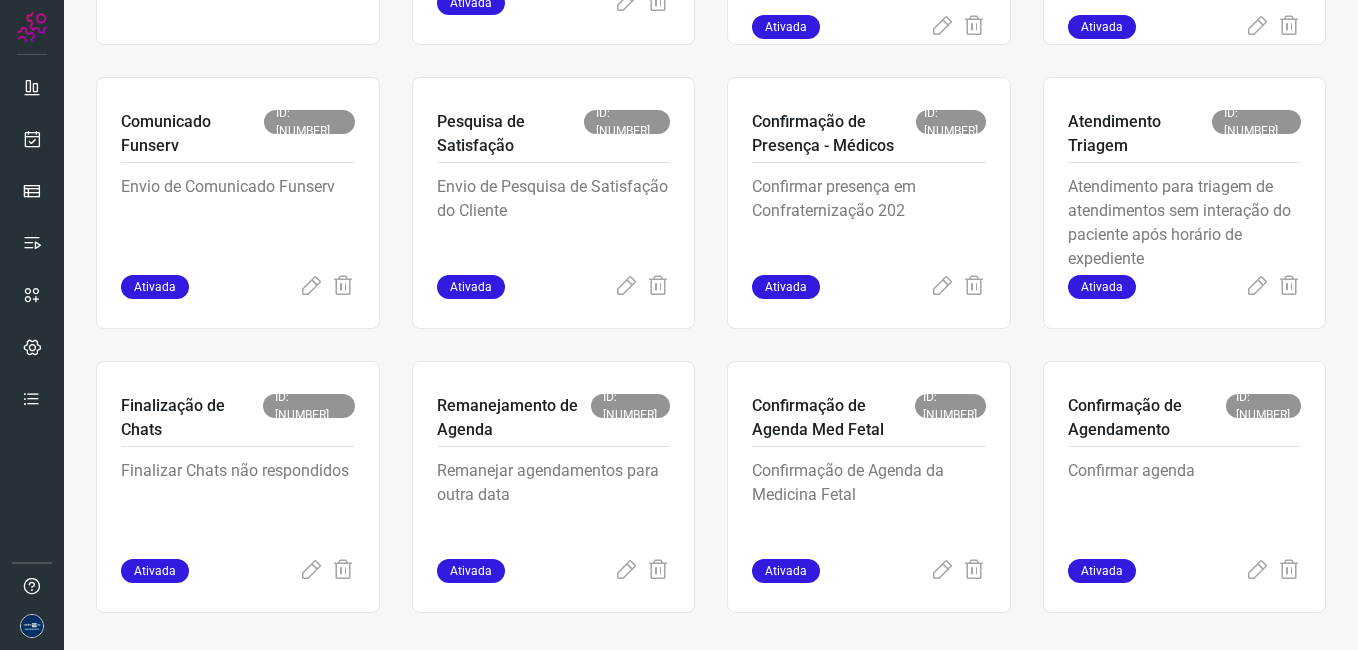 scroll, scrollTop: 379, scrollLeft: 0, axis: vertical 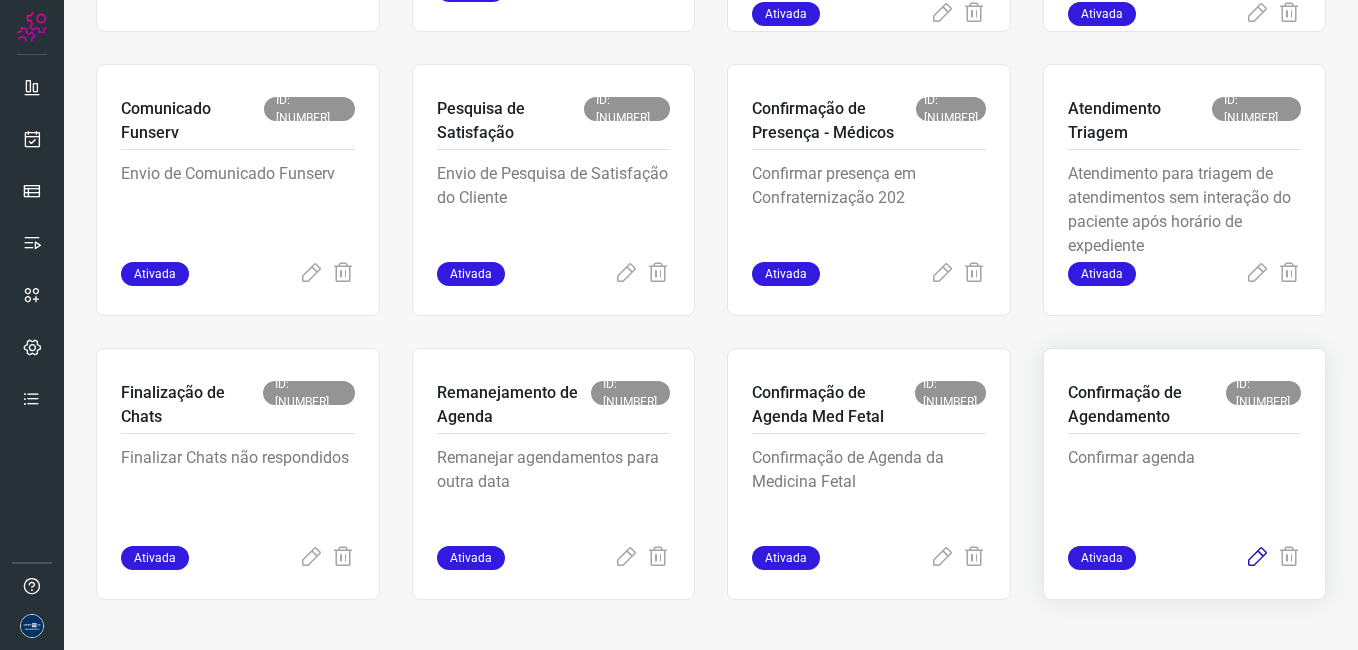click at bounding box center [626, -10] 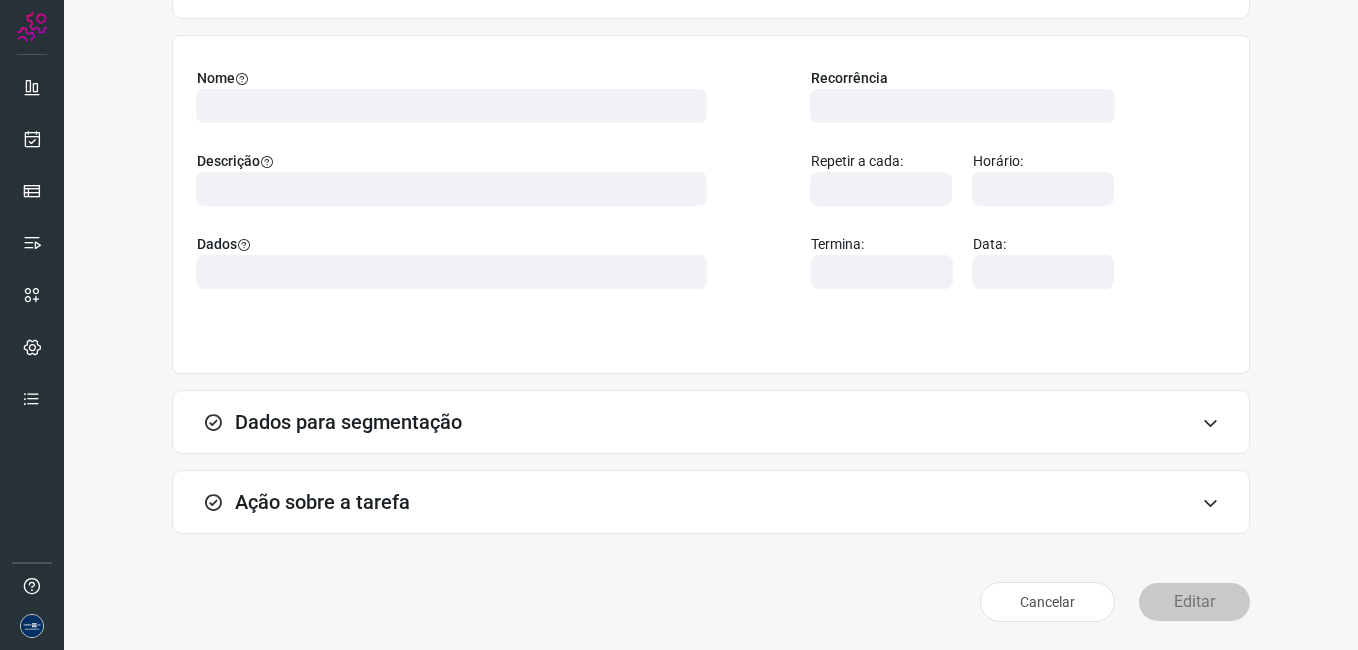 scroll, scrollTop: 131, scrollLeft: 0, axis: vertical 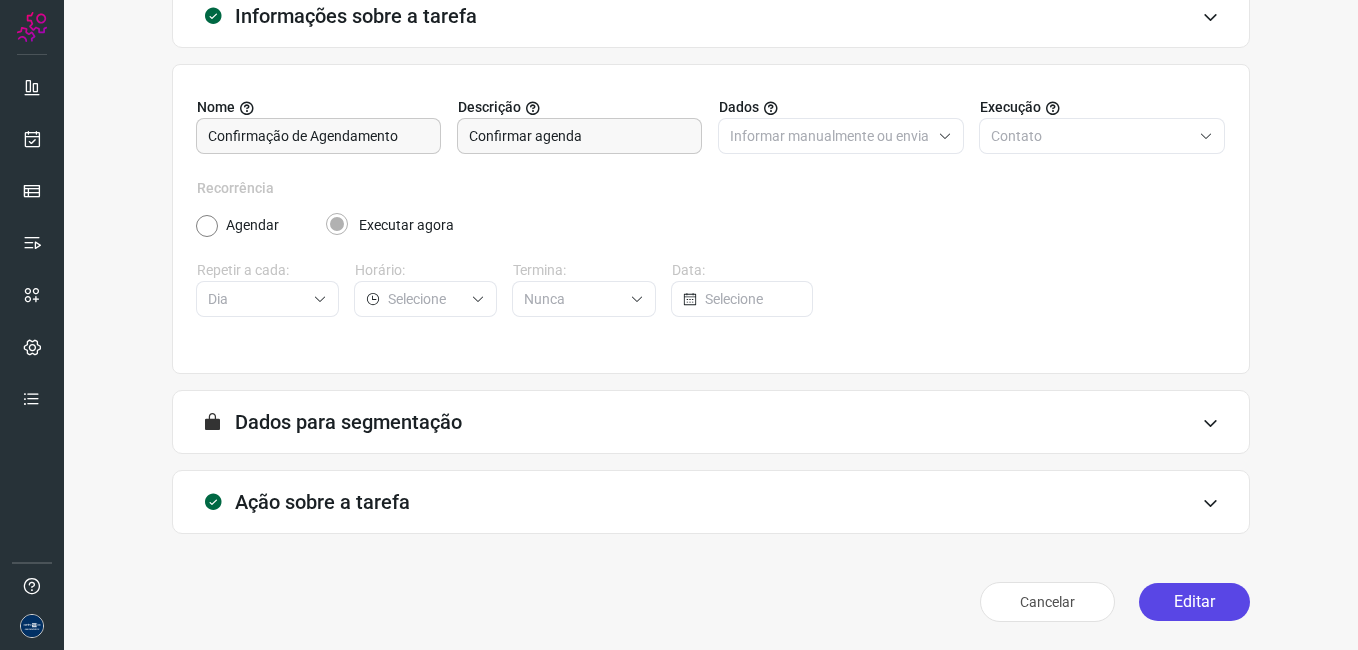click on "Editar" at bounding box center [1194, 602] 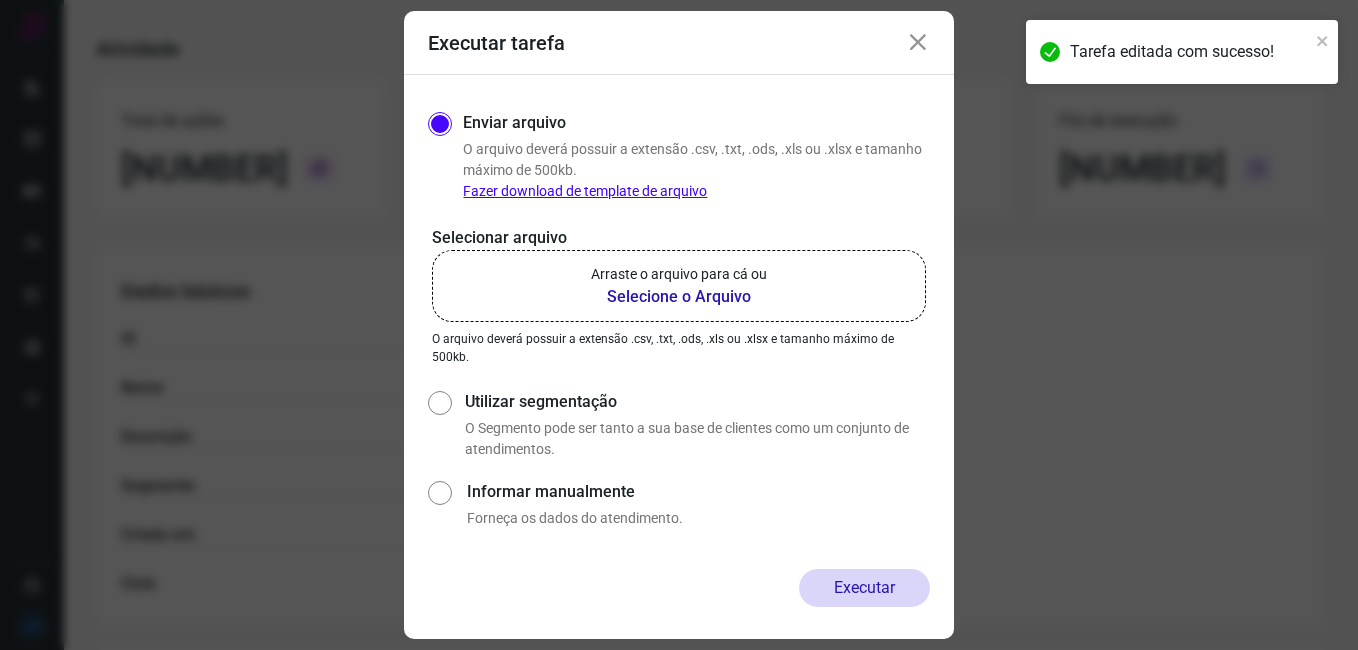 click on "Selecione o Arquivo" at bounding box center [679, 297] 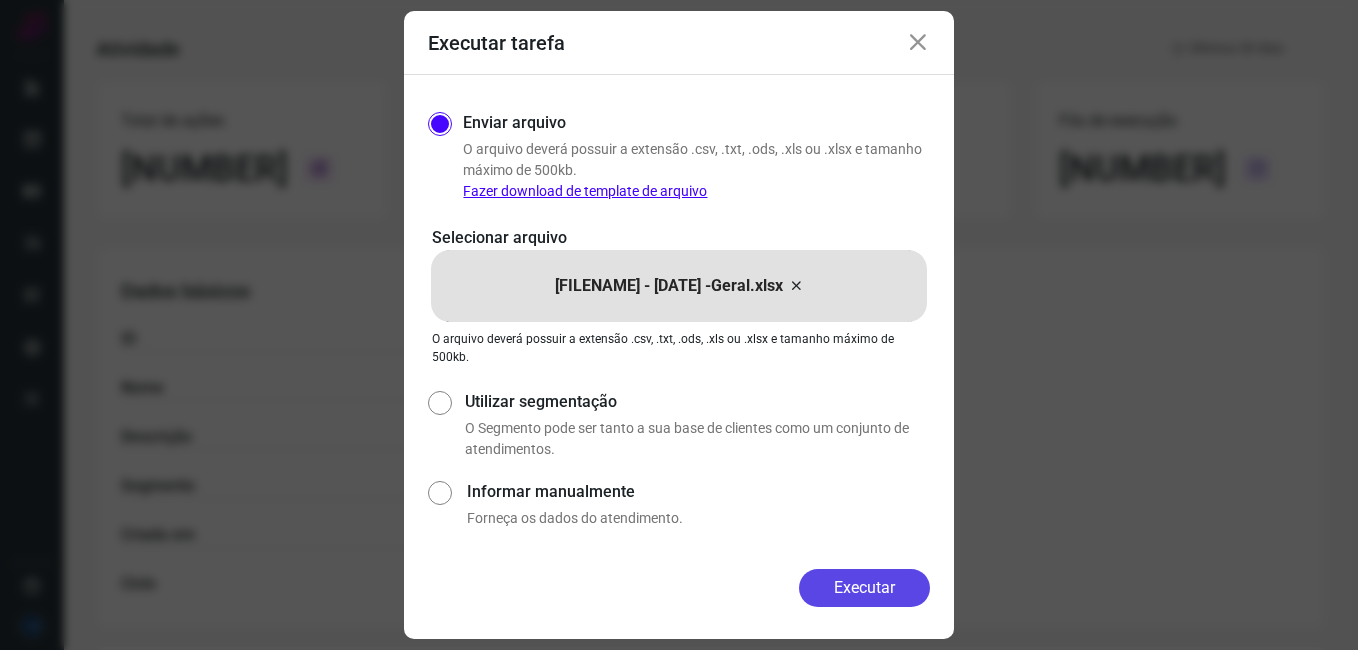 click on "Executar" at bounding box center [864, 588] 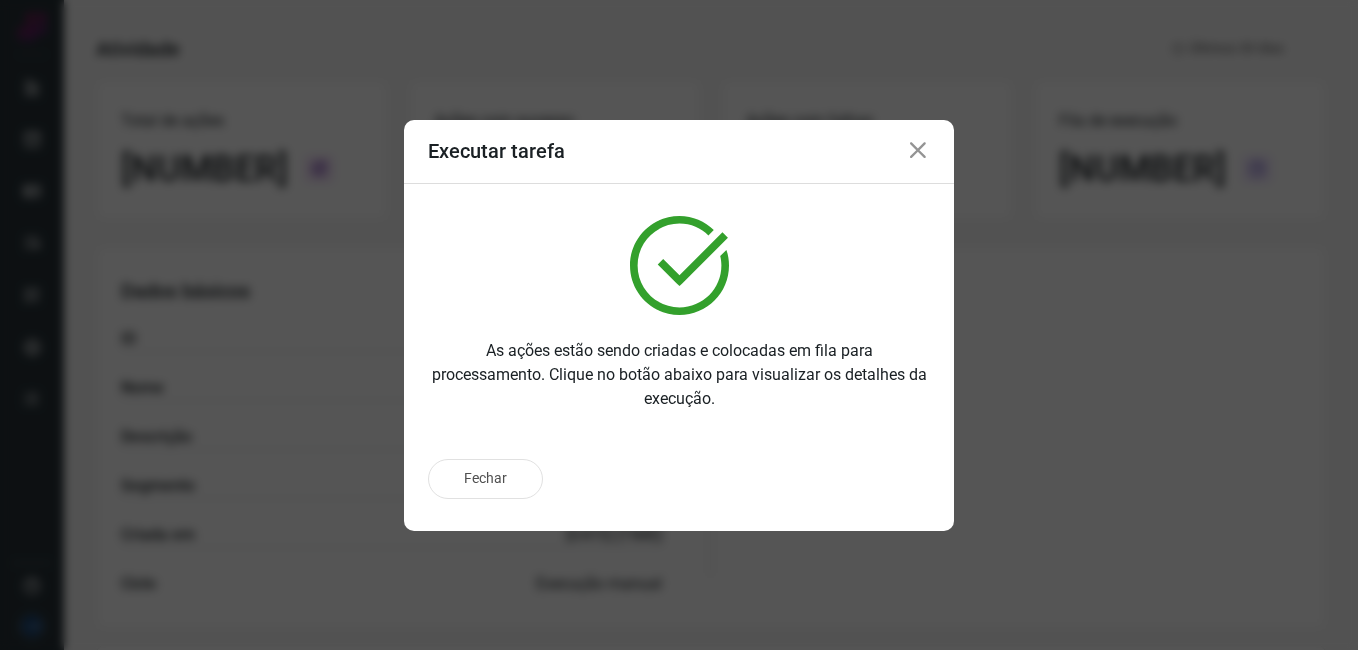 click at bounding box center (918, 151) 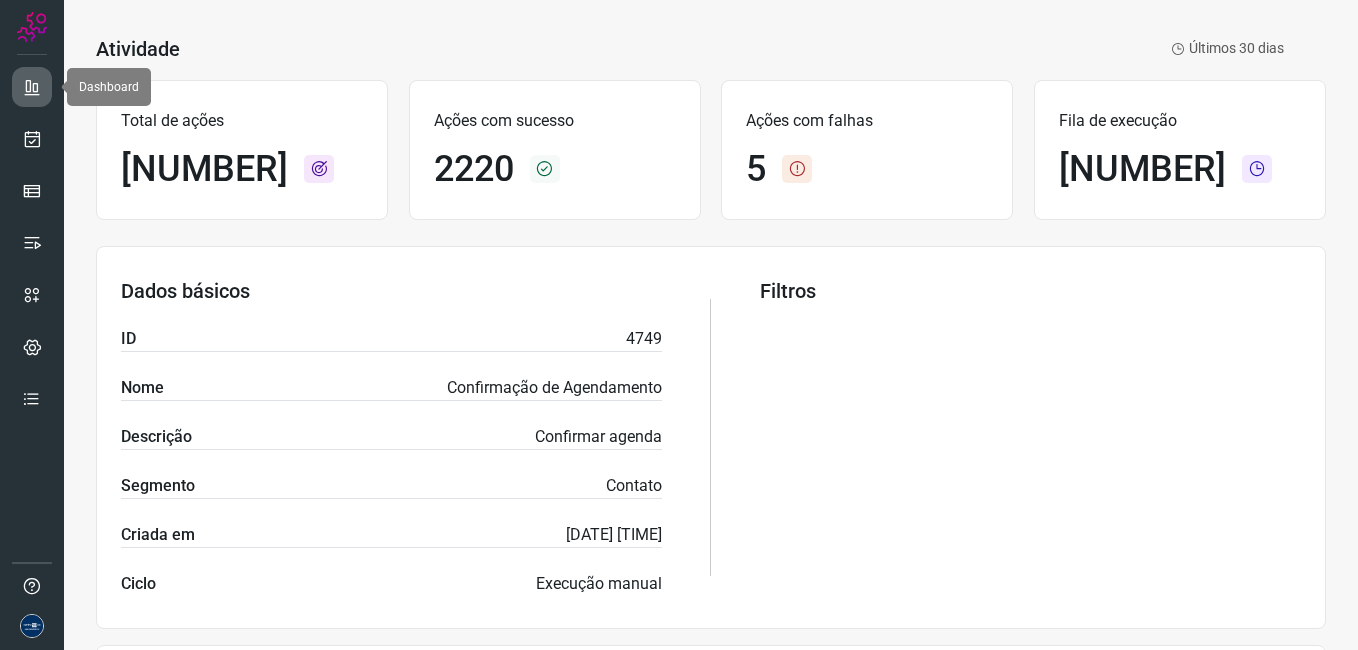 click at bounding box center (32, 87) 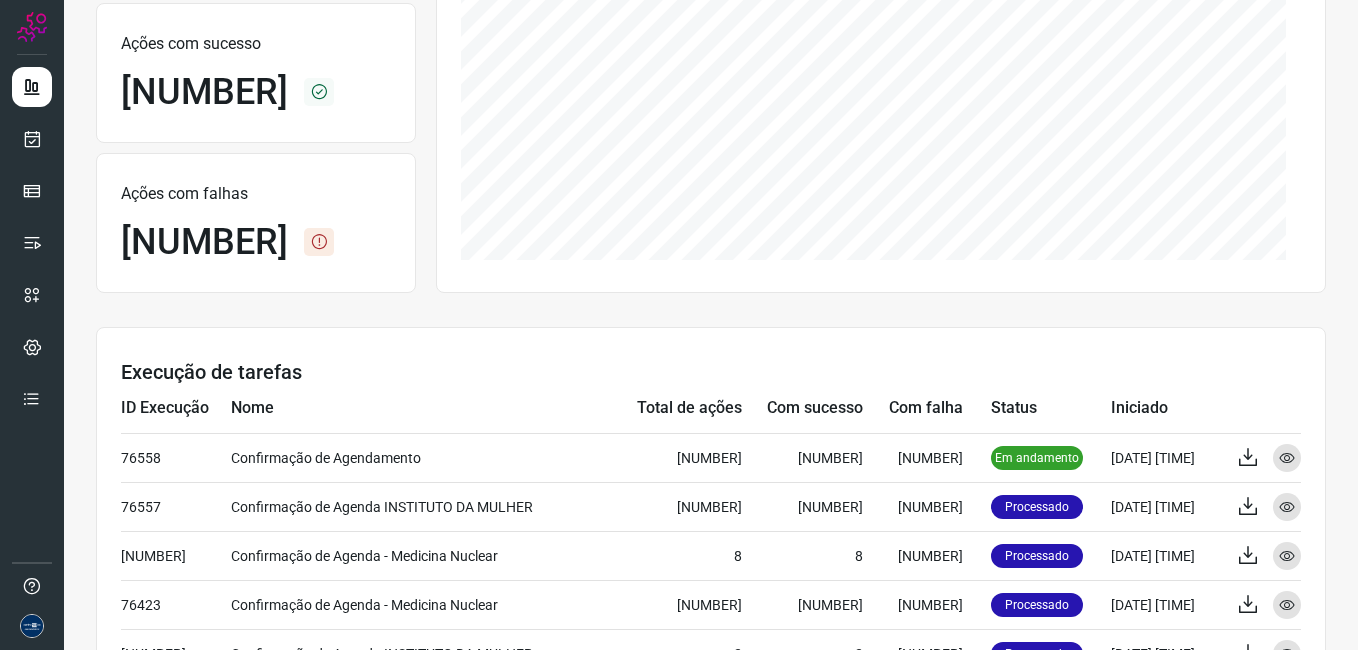 scroll, scrollTop: 331, scrollLeft: 0, axis: vertical 